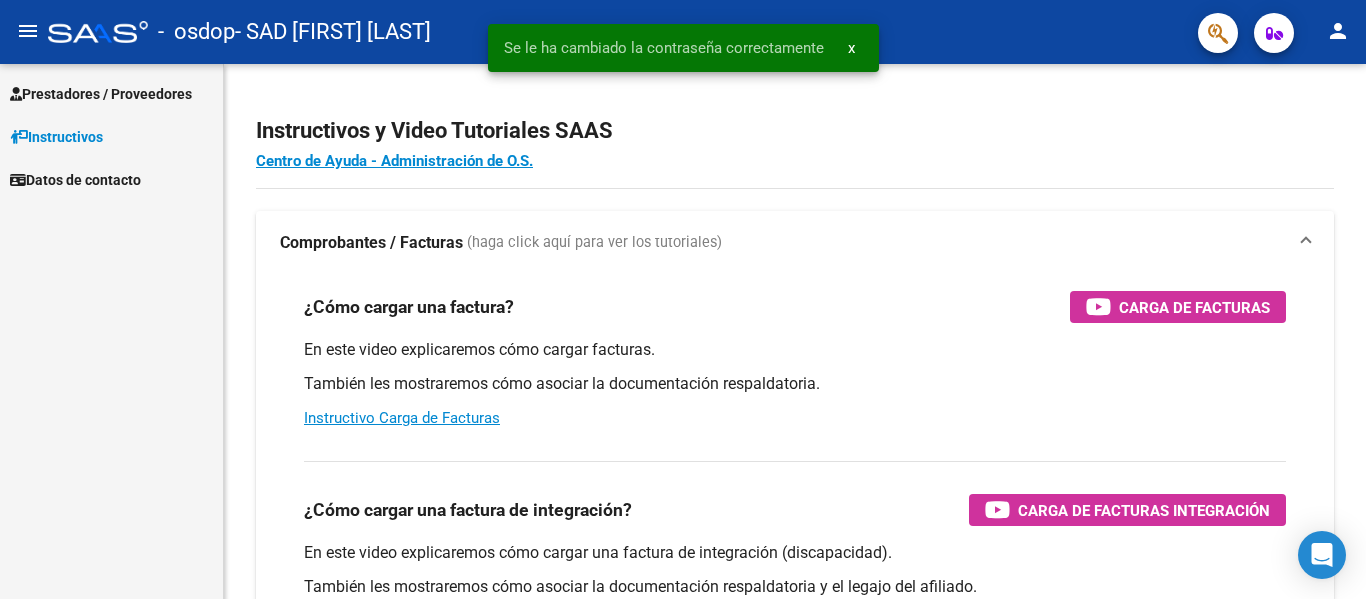 scroll, scrollTop: 0, scrollLeft: 0, axis: both 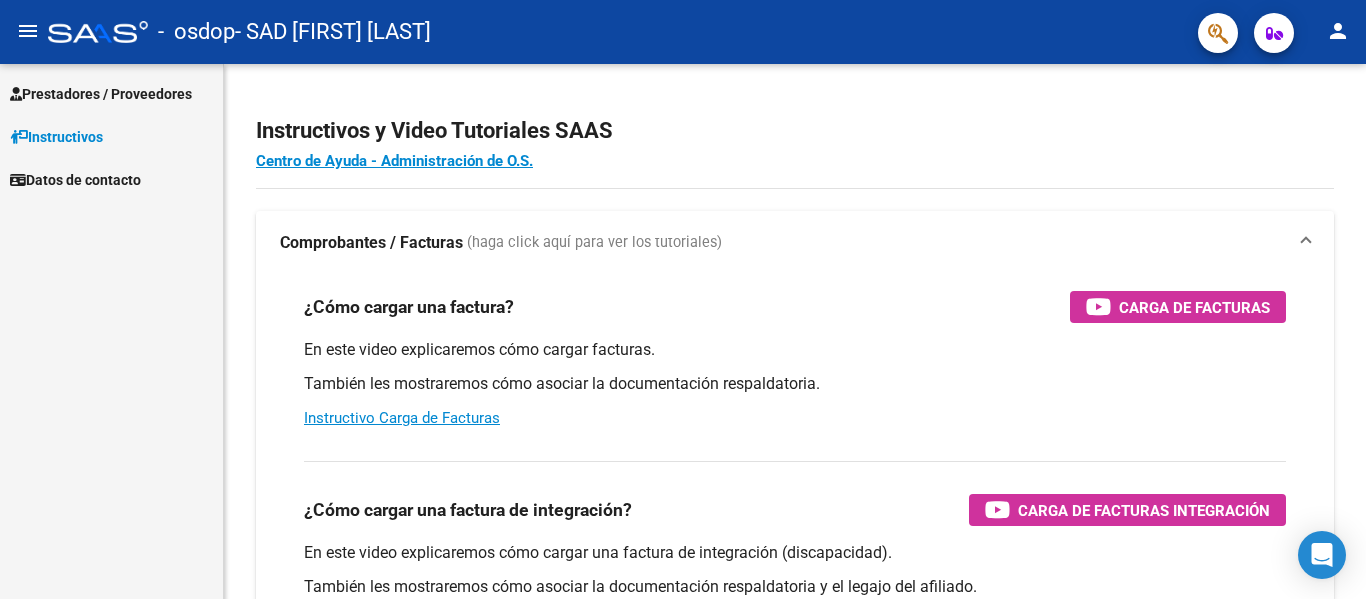 click on "person" 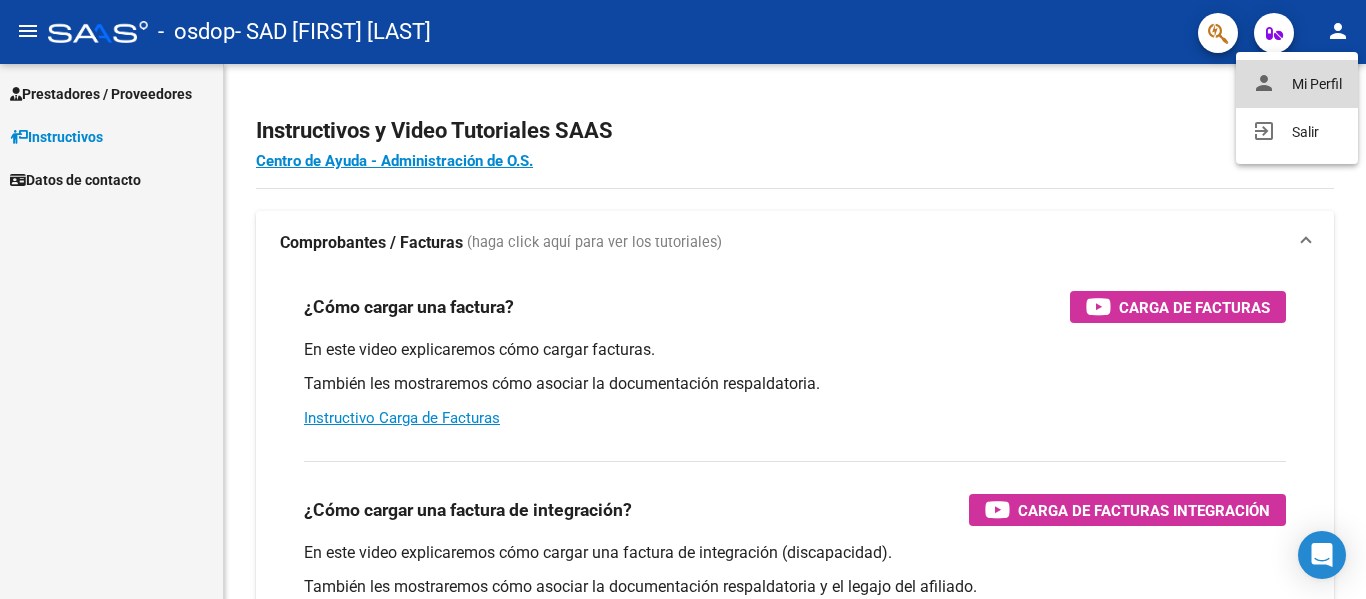 click on "person  Mi Perfil" at bounding box center [1297, 84] 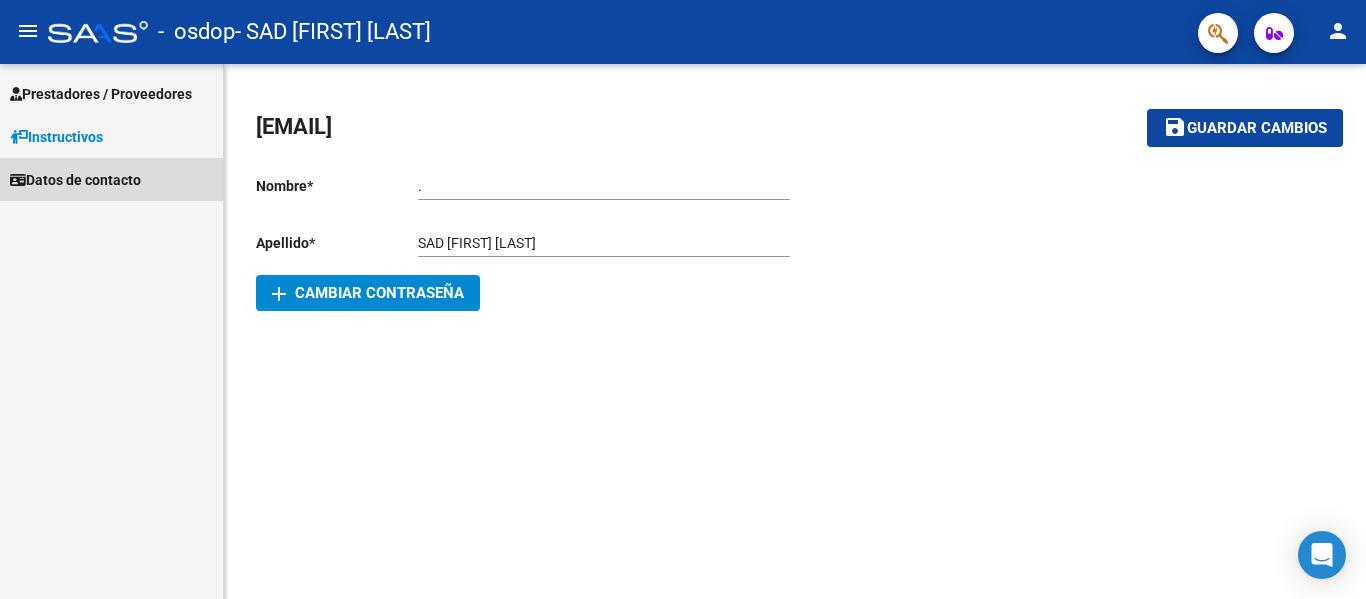 click on "Datos de contacto" at bounding box center [111, 179] 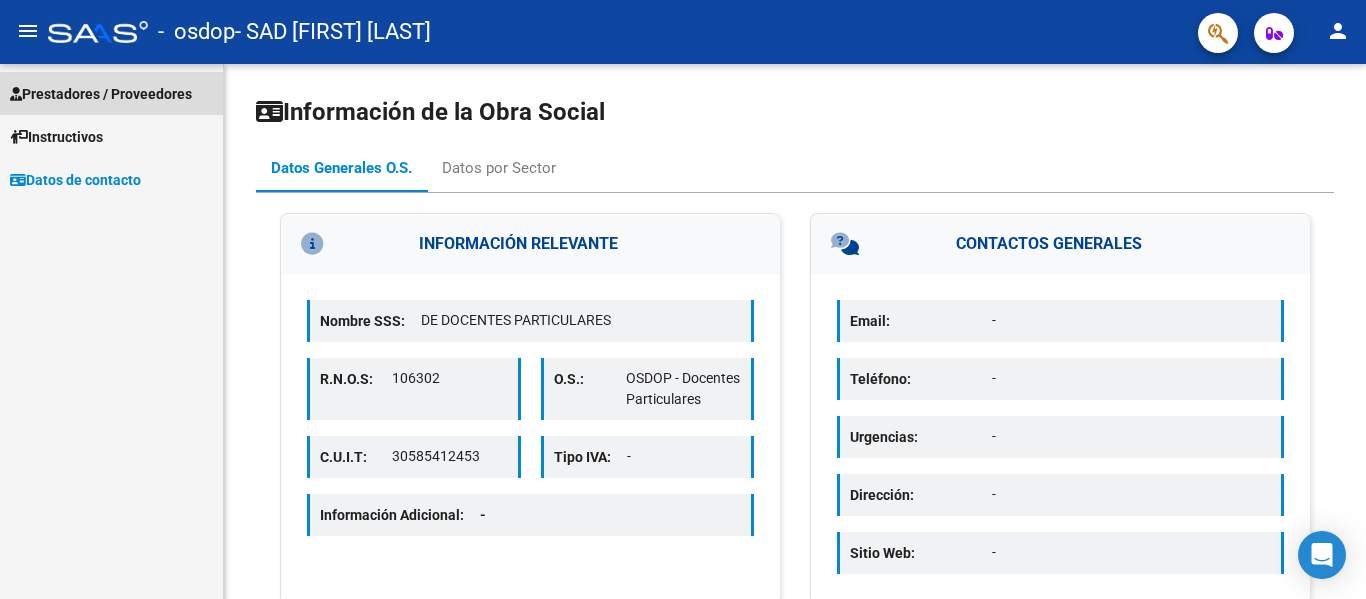 click on "Prestadores / Proveedores" at bounding box center [111, 93] 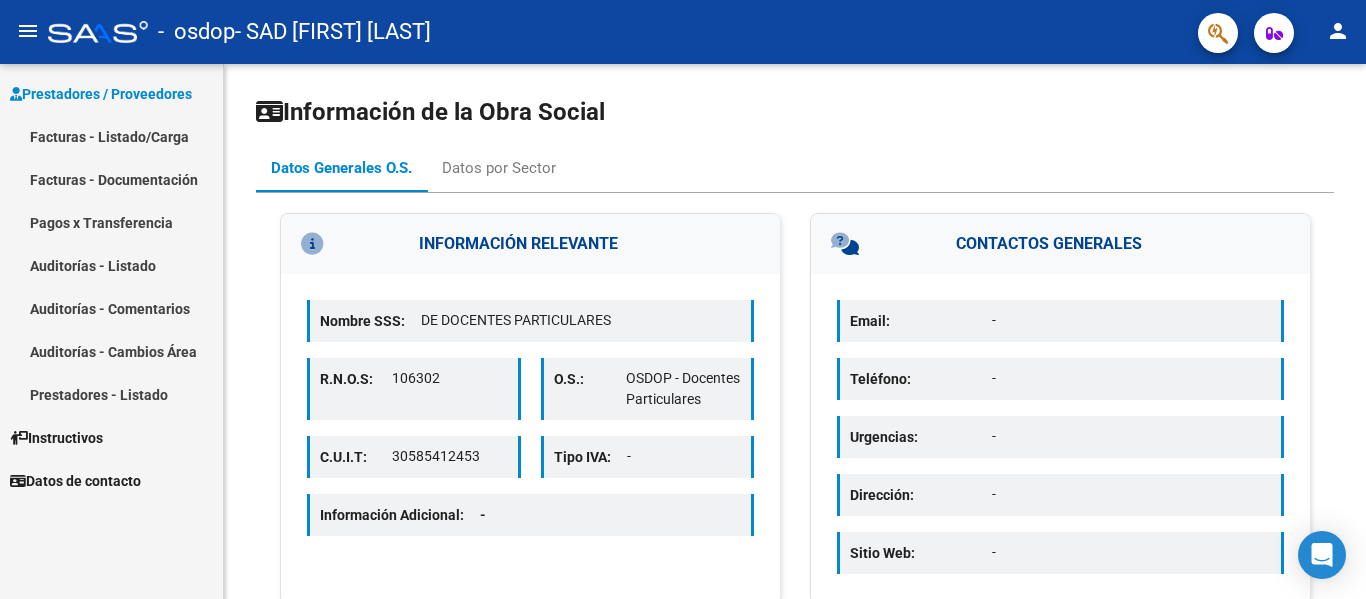click on "Facturas - Listado/Carga" at bounding box center (111, 136) 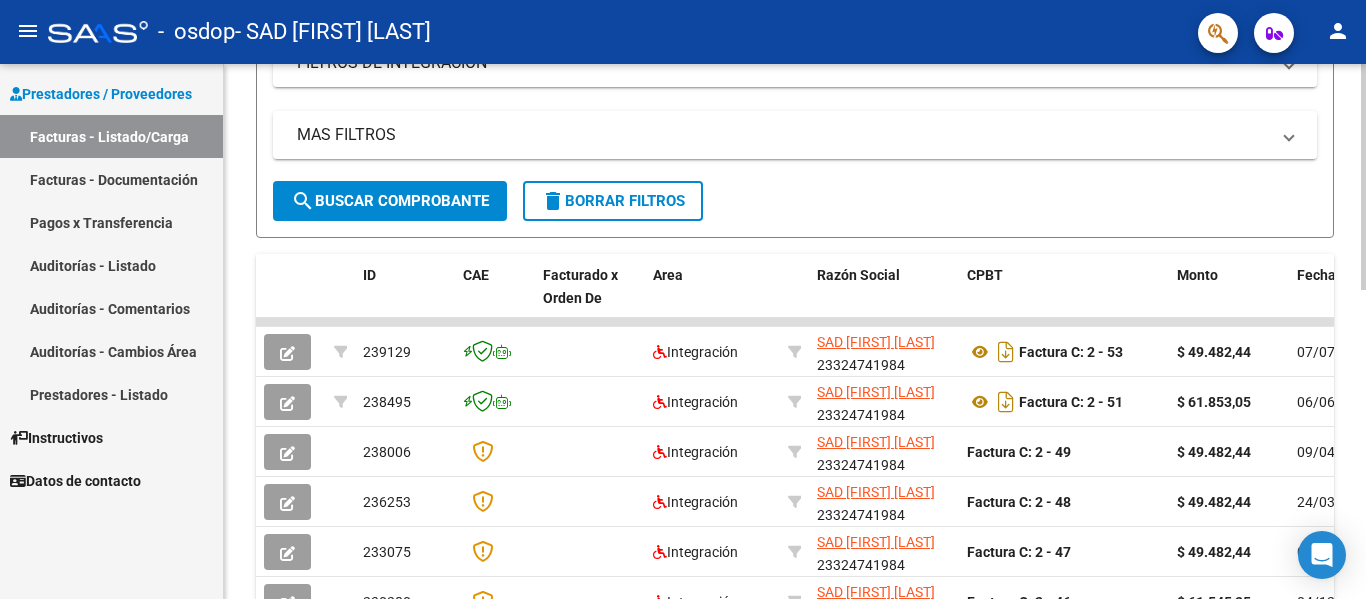 scroll, scrollTop: 400, scrollLeft: 0, axis: vertical 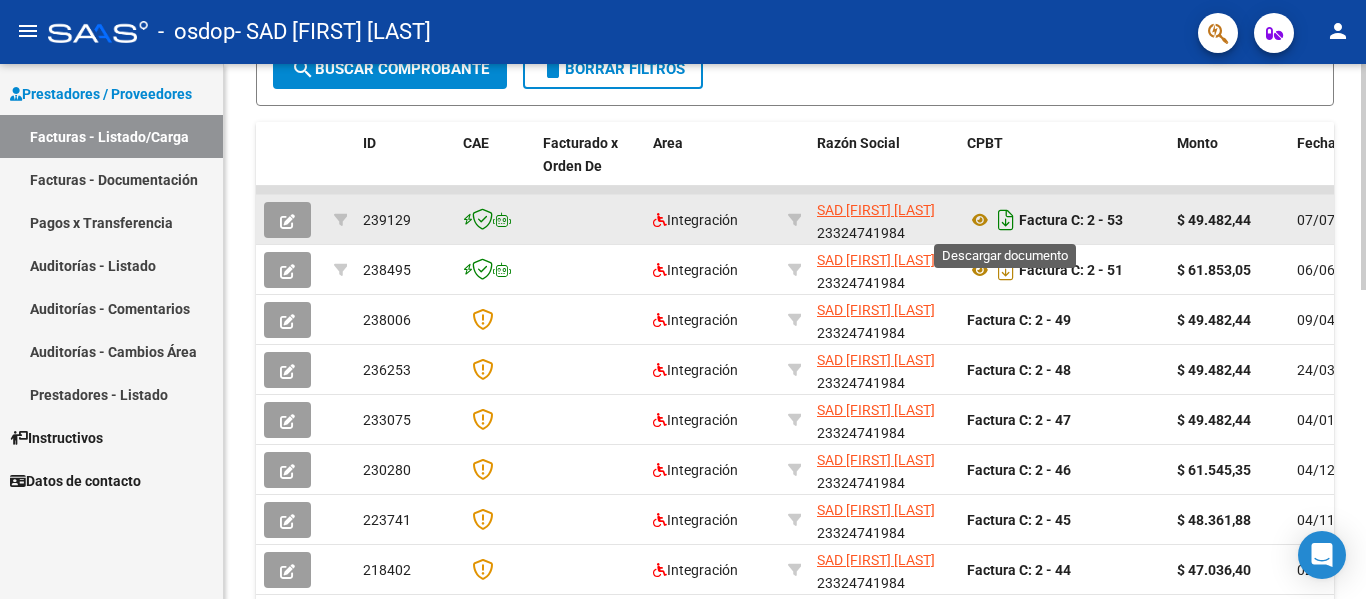 click 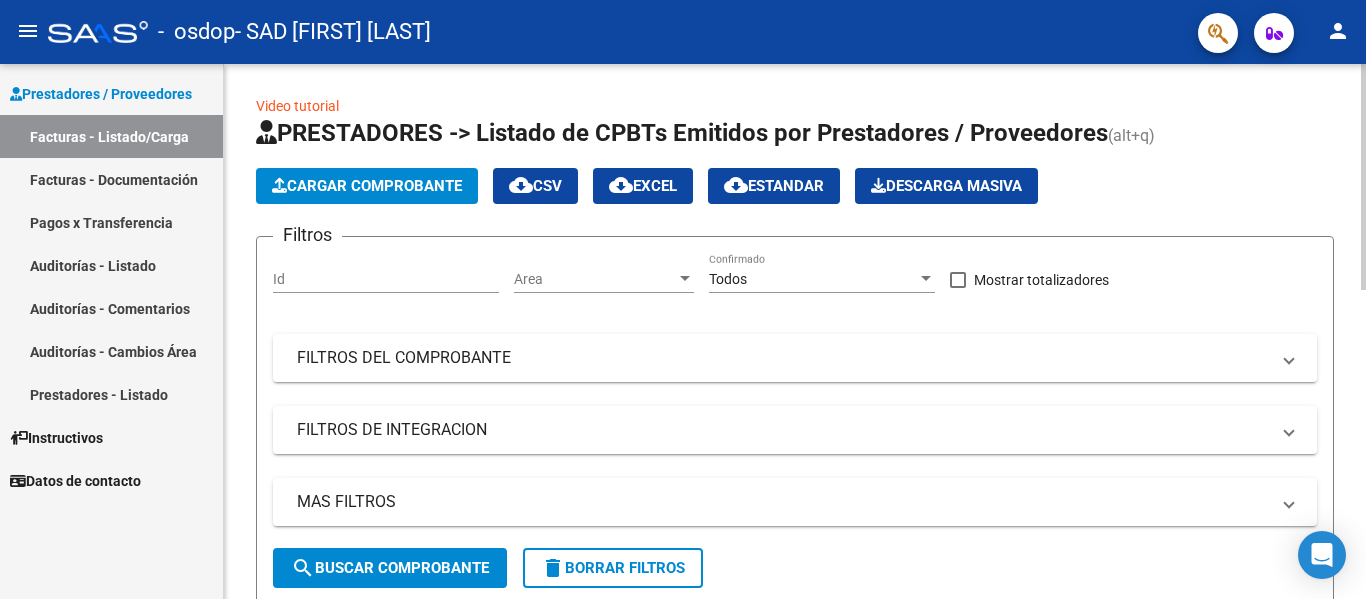 scroll, scrollTop: 0, scrollLeft: 0, axis: both 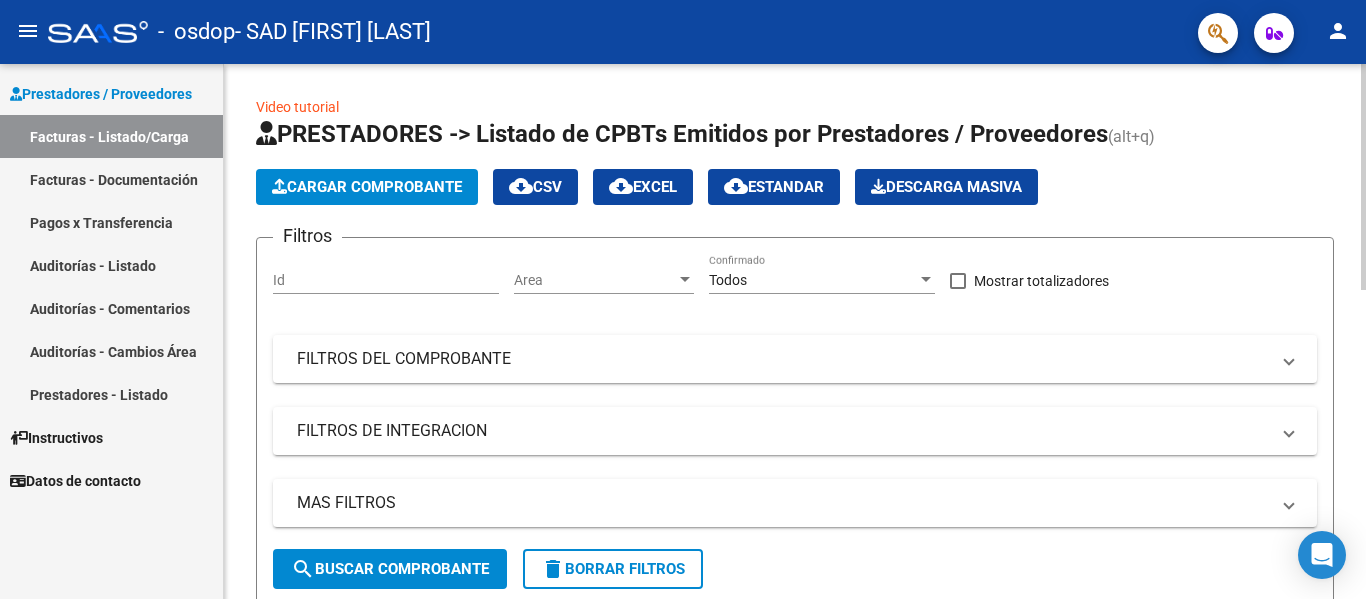 click on "Cargar Comprobante" 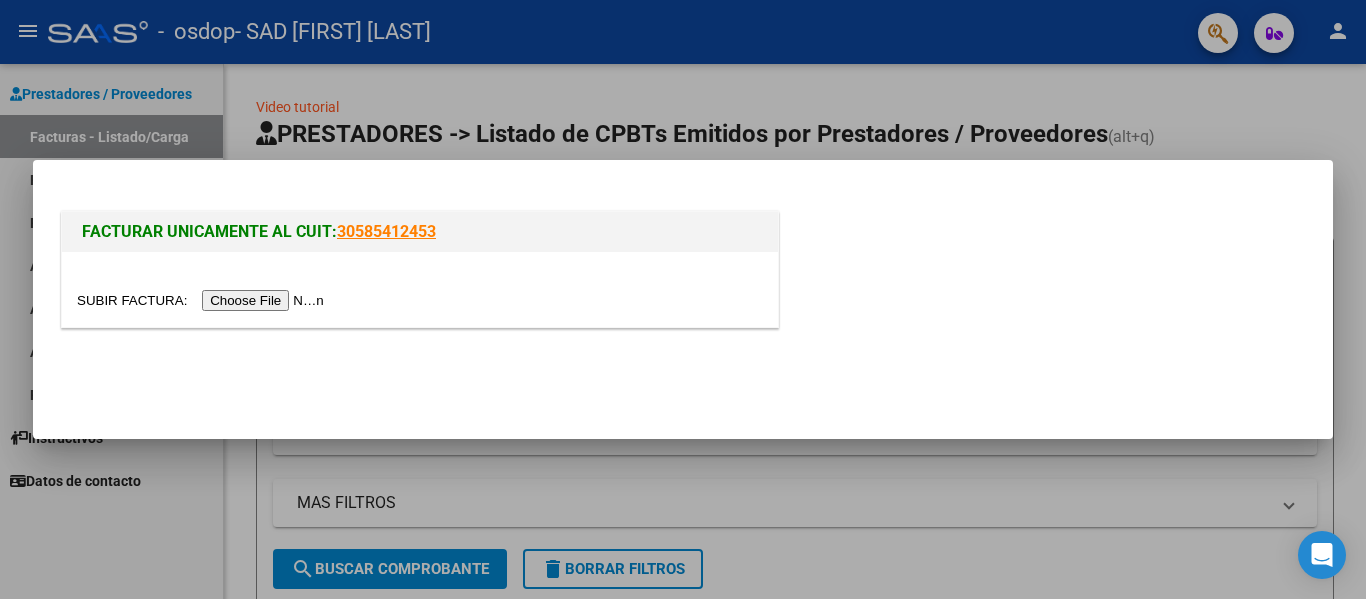 click at bounding box center [203, 300] 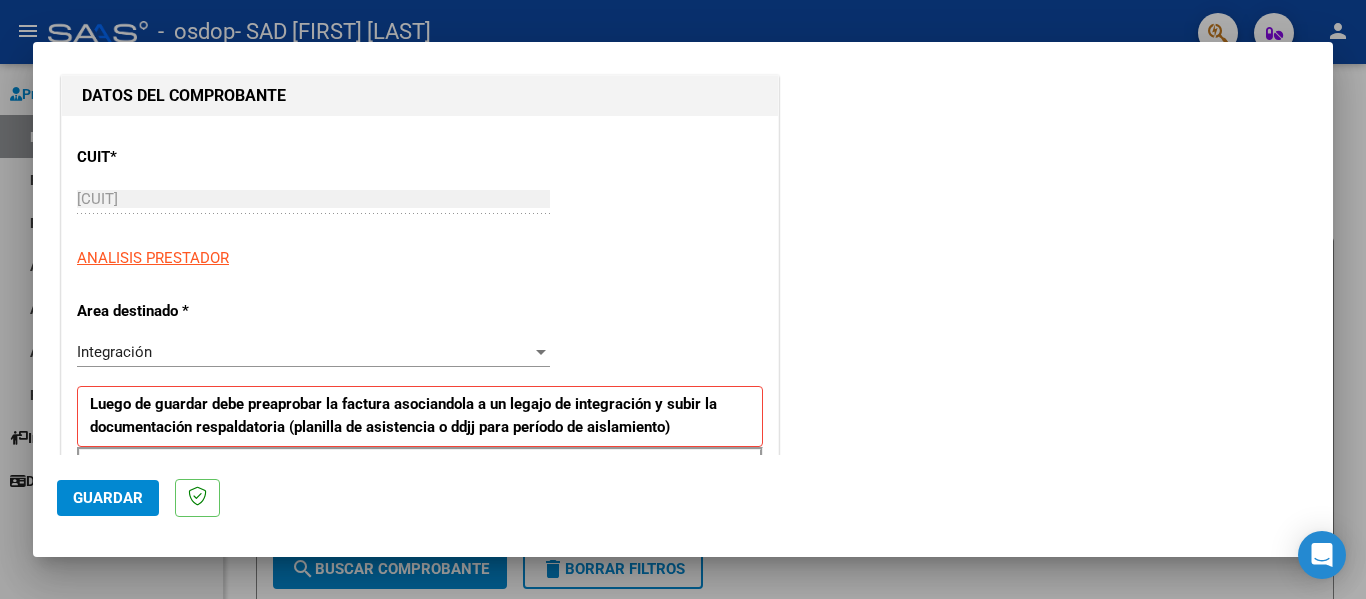 scroll, scrollTop: 300, scrollLeft: 0, axis: vertical 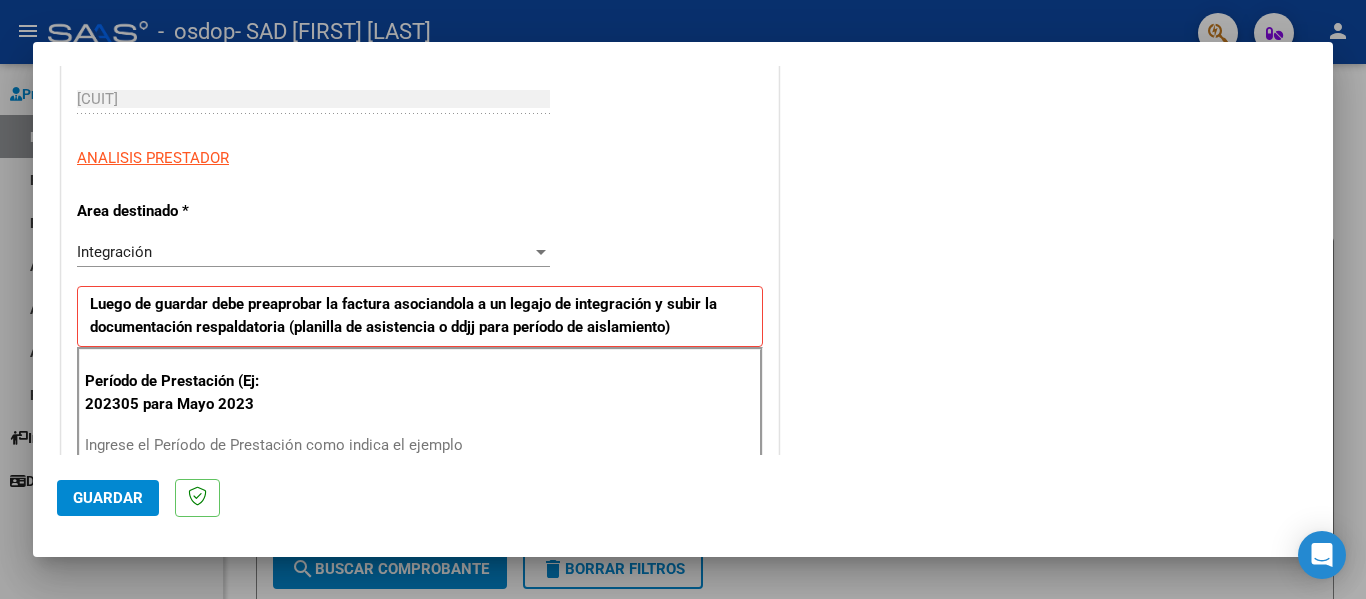 click on "Integración" at bounding box center [304, 252] 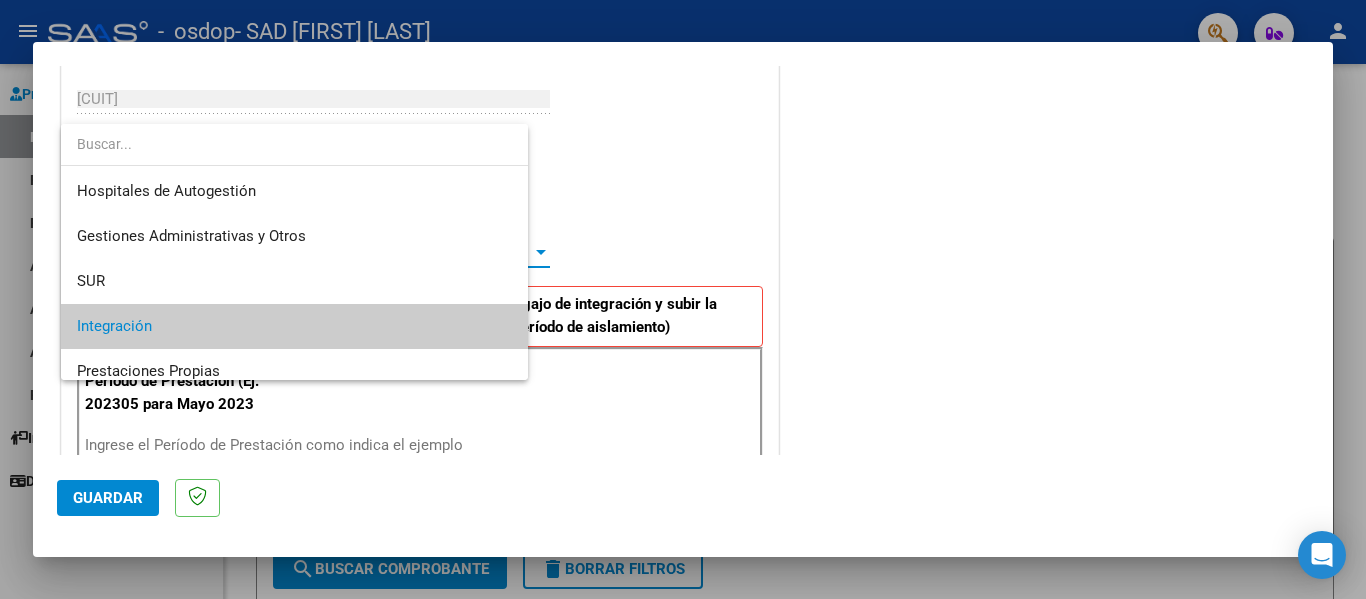 scroll, scrollTop: 75, scrollLeft: 0, axis: vertical 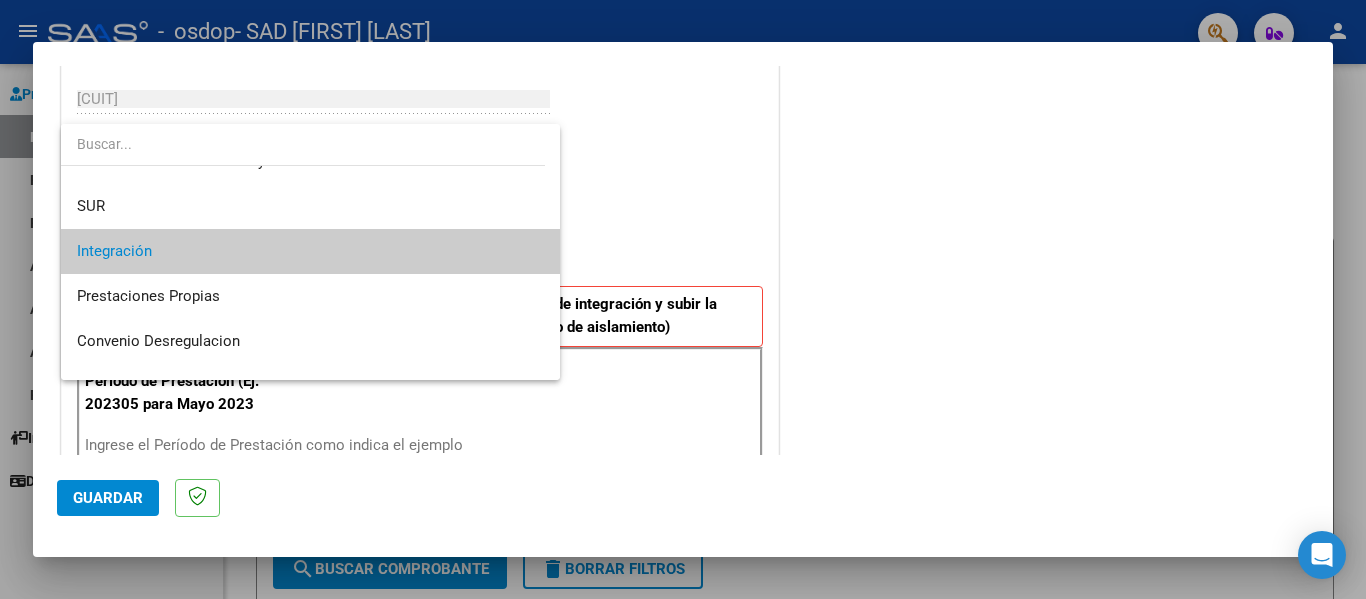 click on "Integración" at bounding box center (310, 251) 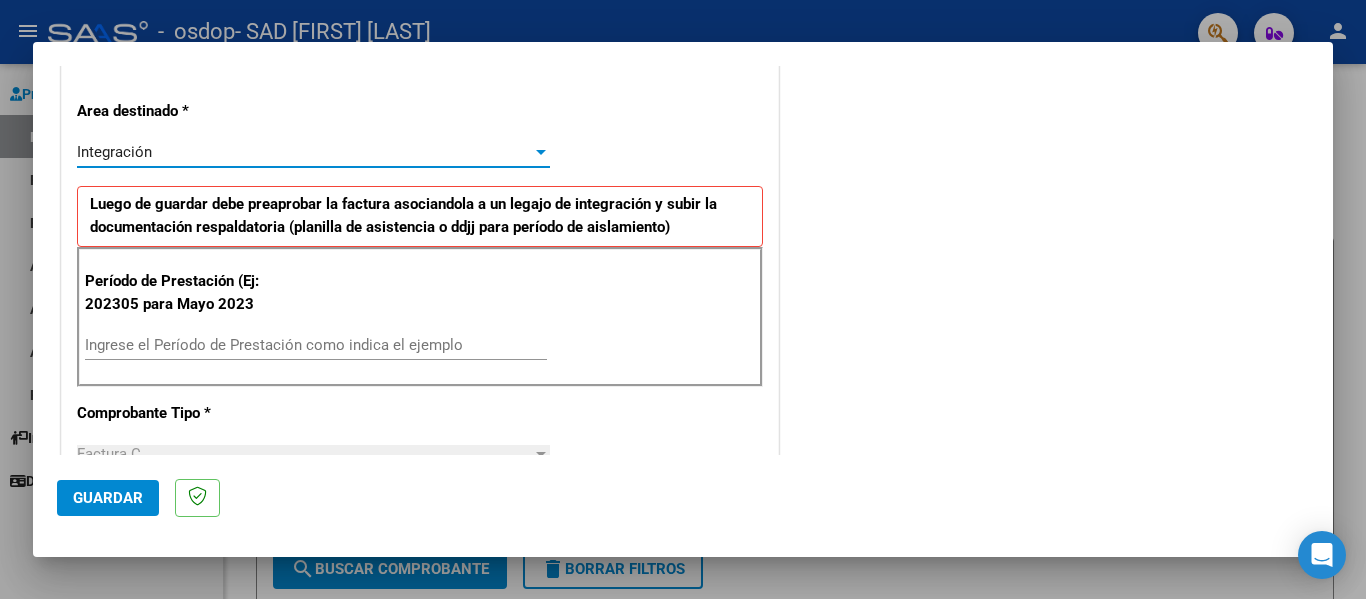 scroll, scrollTop: 500, scrollLeft: 0, axis: vertical 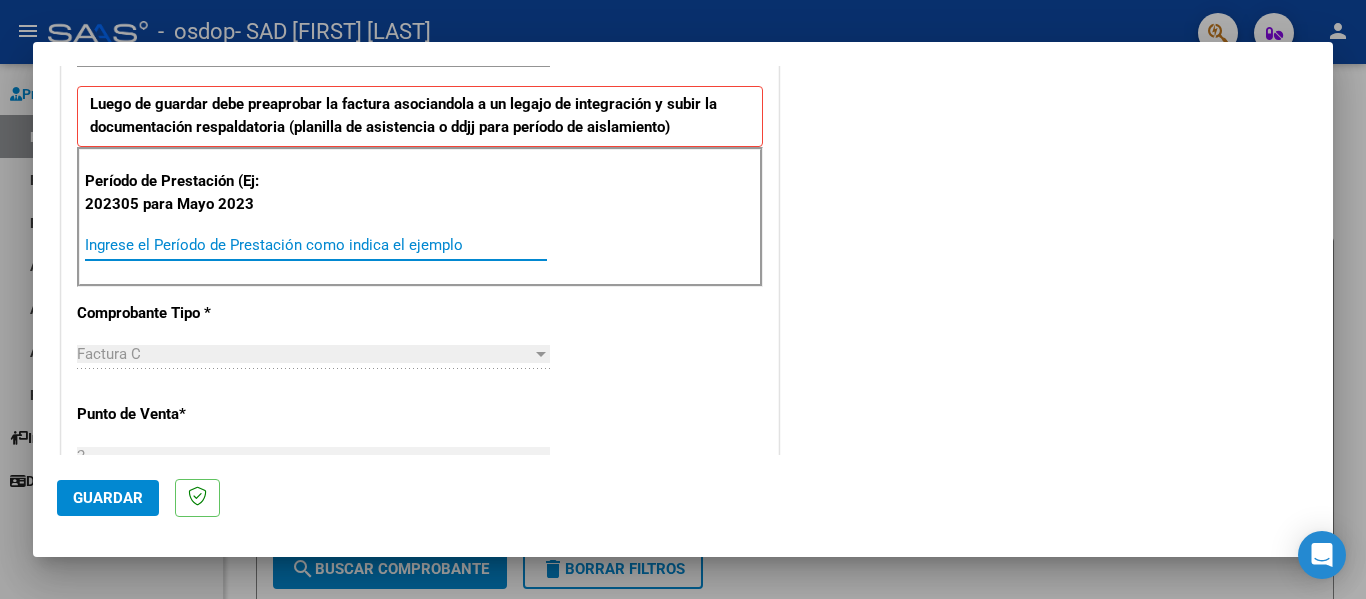 click on "Ingrese el Período de Prestación como indica el ejemplo" at bounding box center (316, 245) 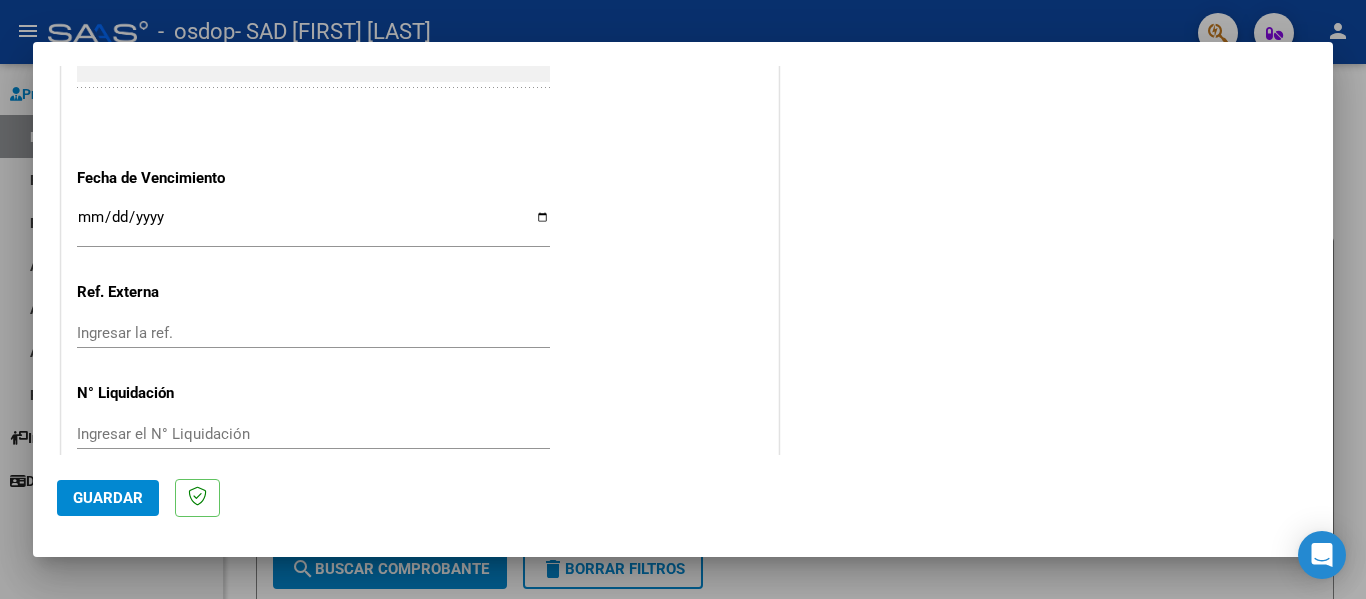scroll, scrollTop: 1200, scrollLeft: 0, axis: vertical 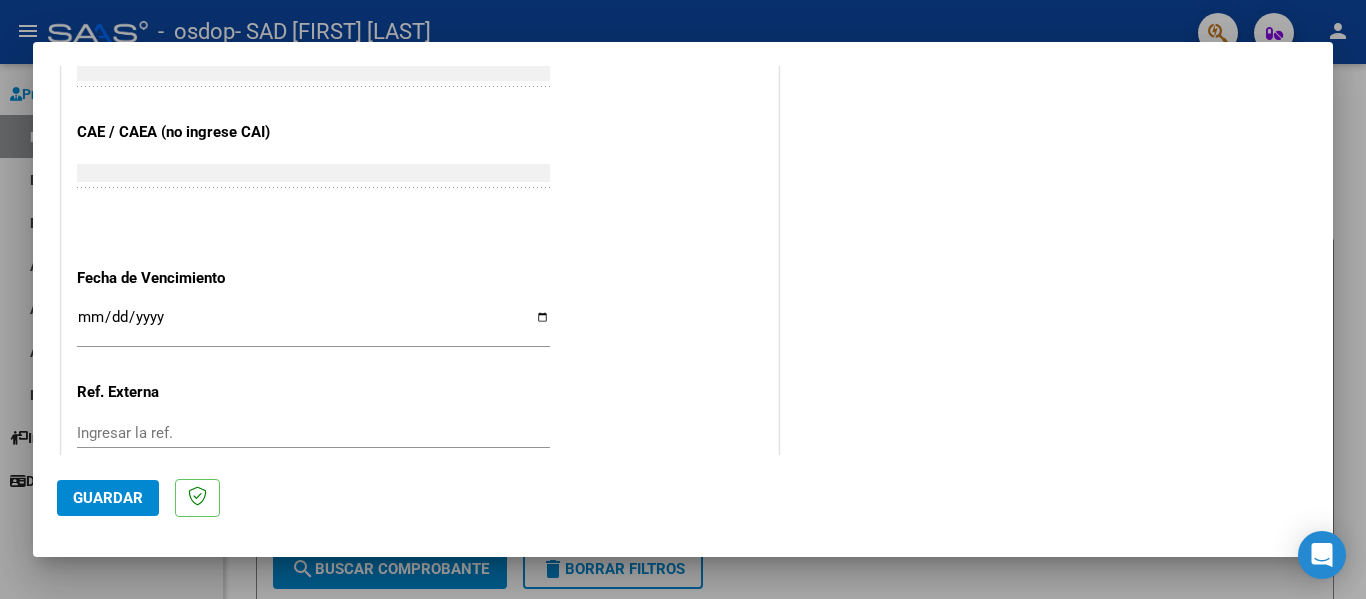 type on "202507" 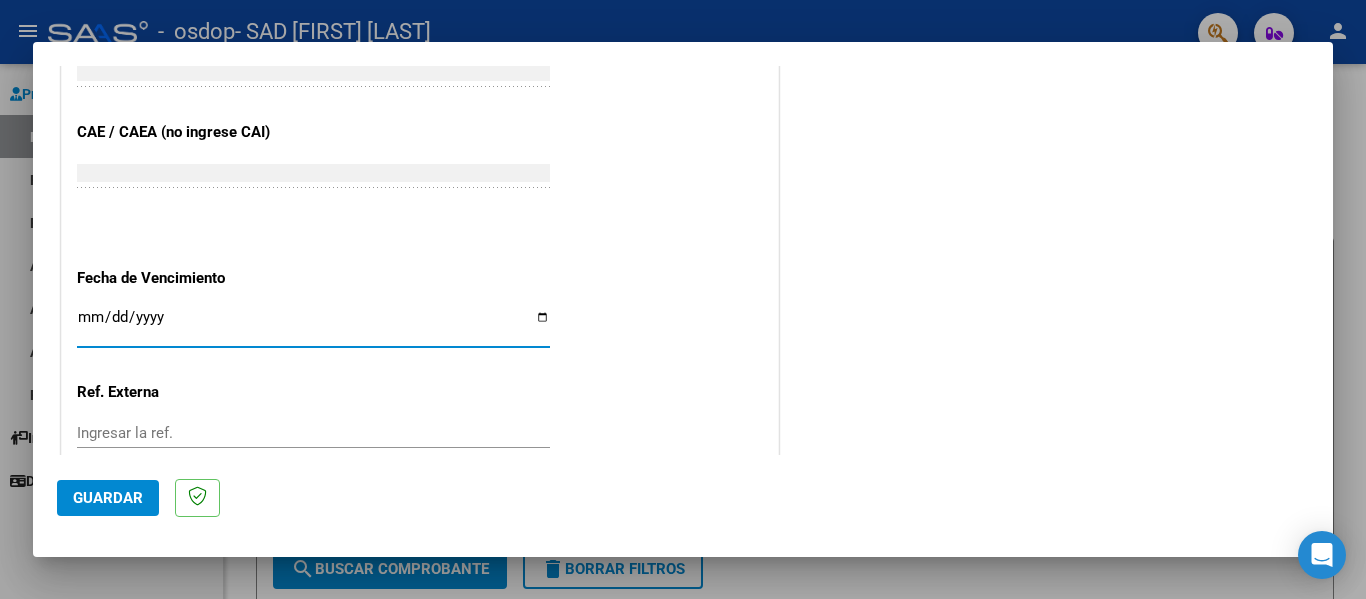 click on "Ingresar la fecha" at bounding box center (313, 325) 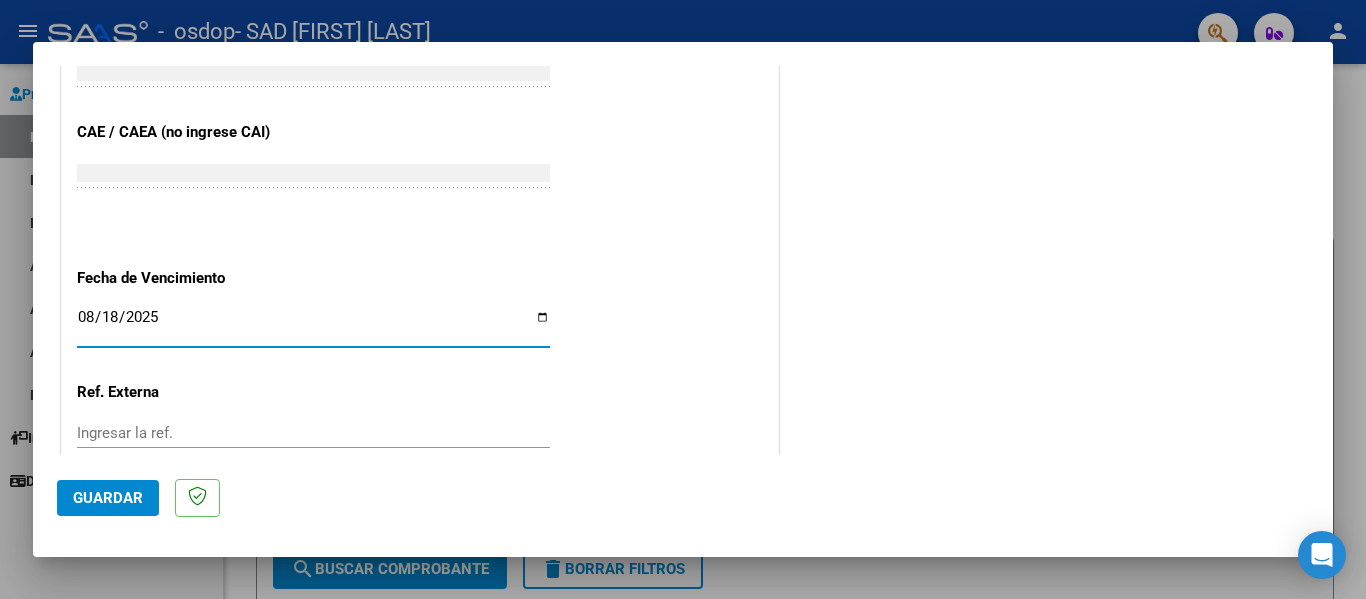 type on "2025-08-18" 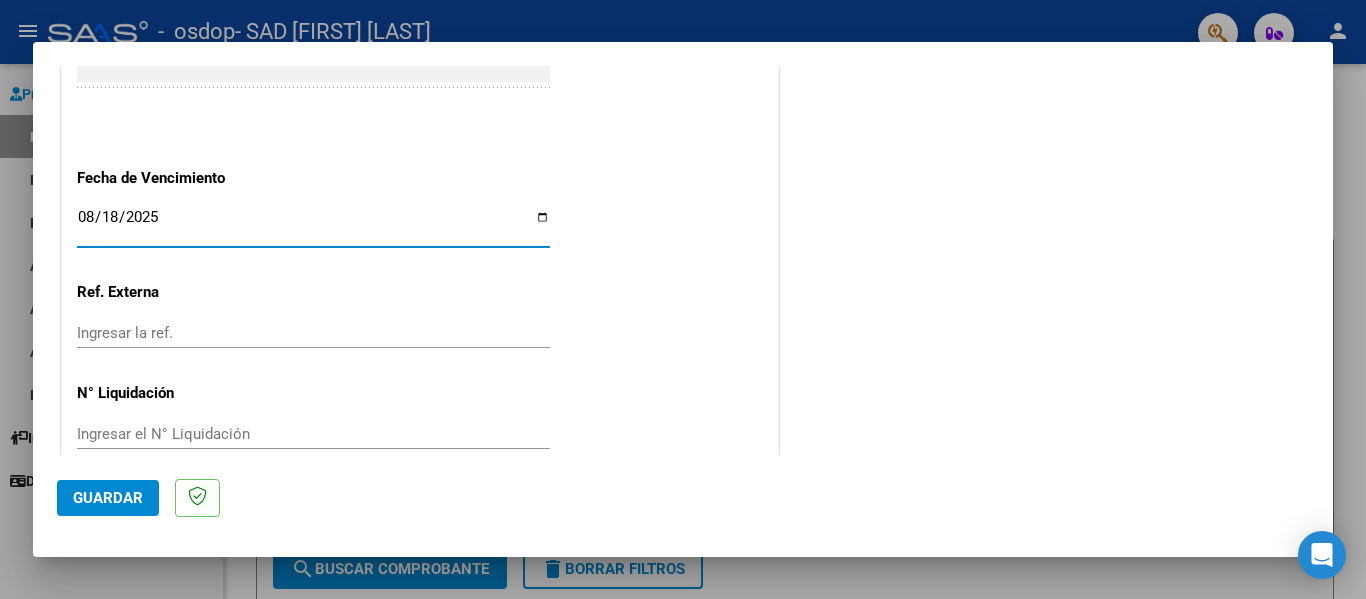 scroll, scrollTop: 1333, scrollLeft: 0, axis: vertical 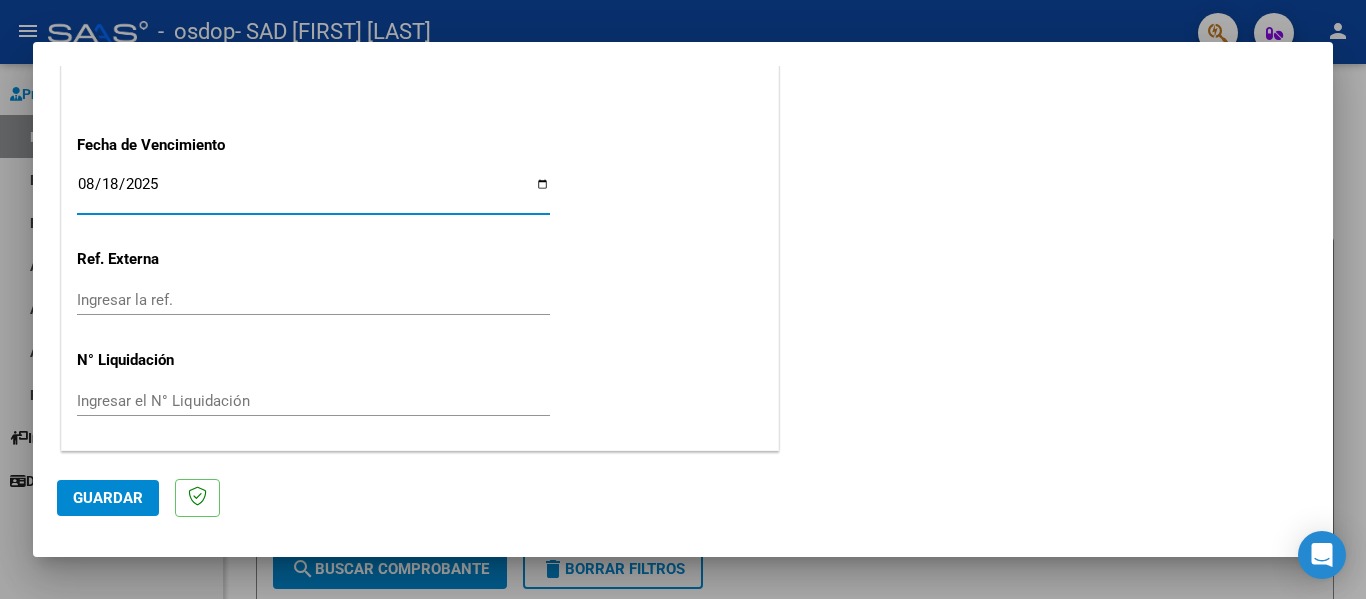 click on "Guardar" 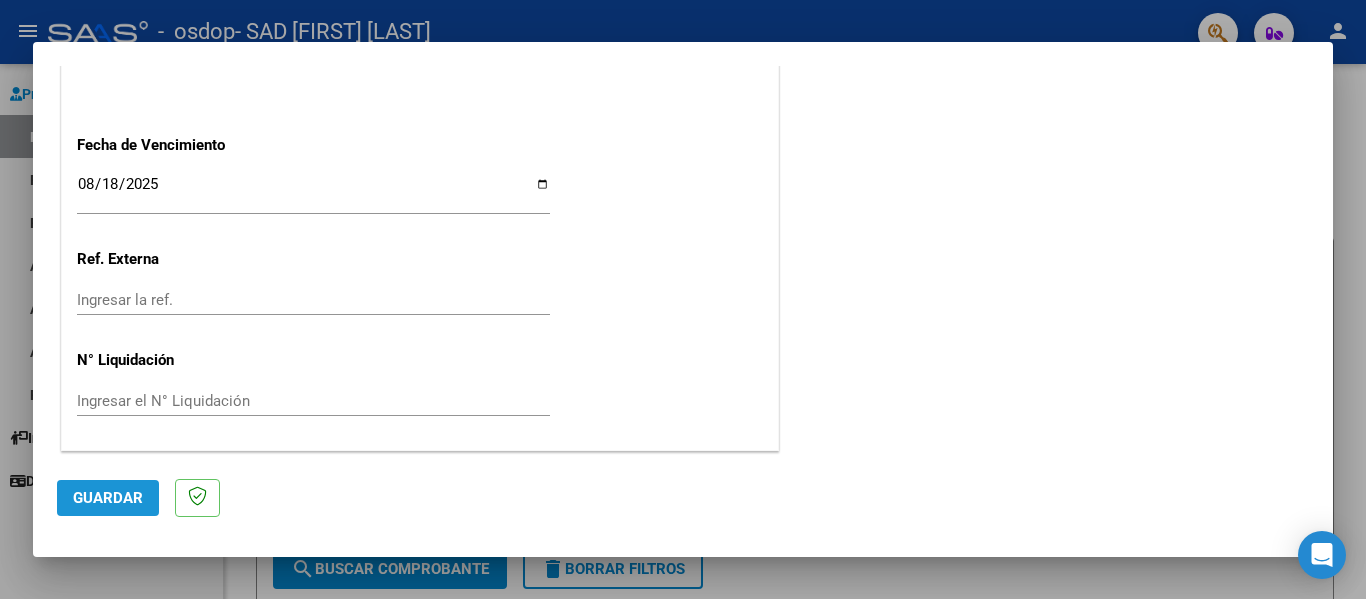 click on "Guardar" 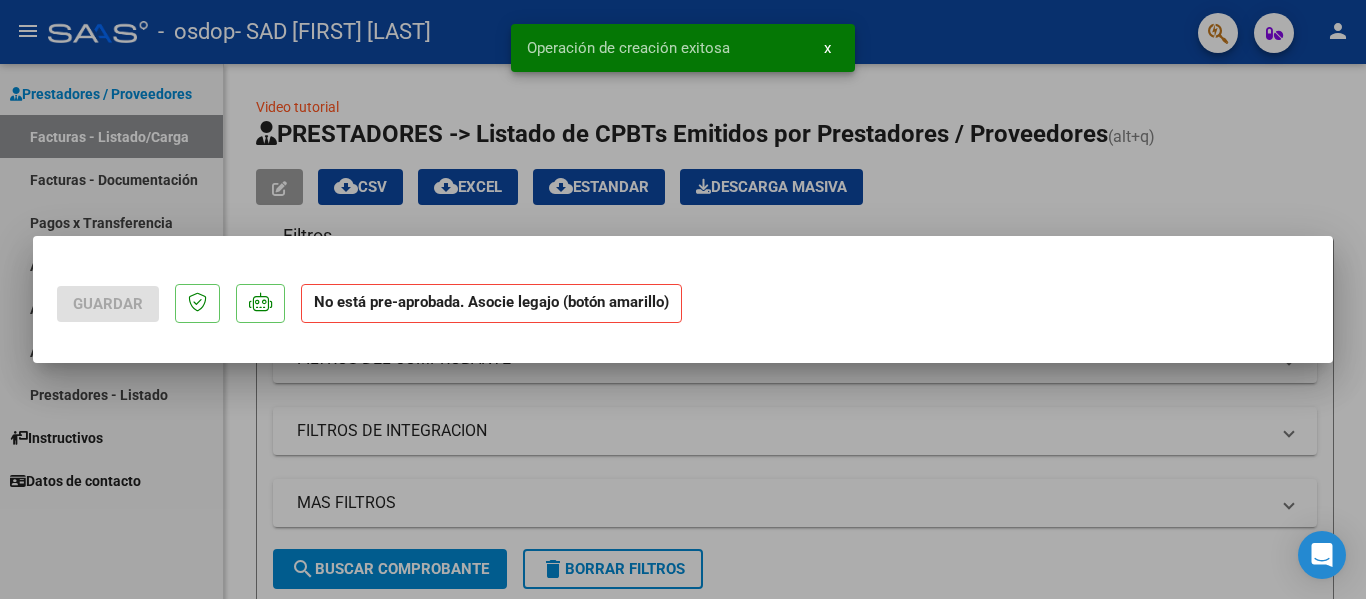scroll, scrollTop: 0, scrollLeft: 0, axis: both 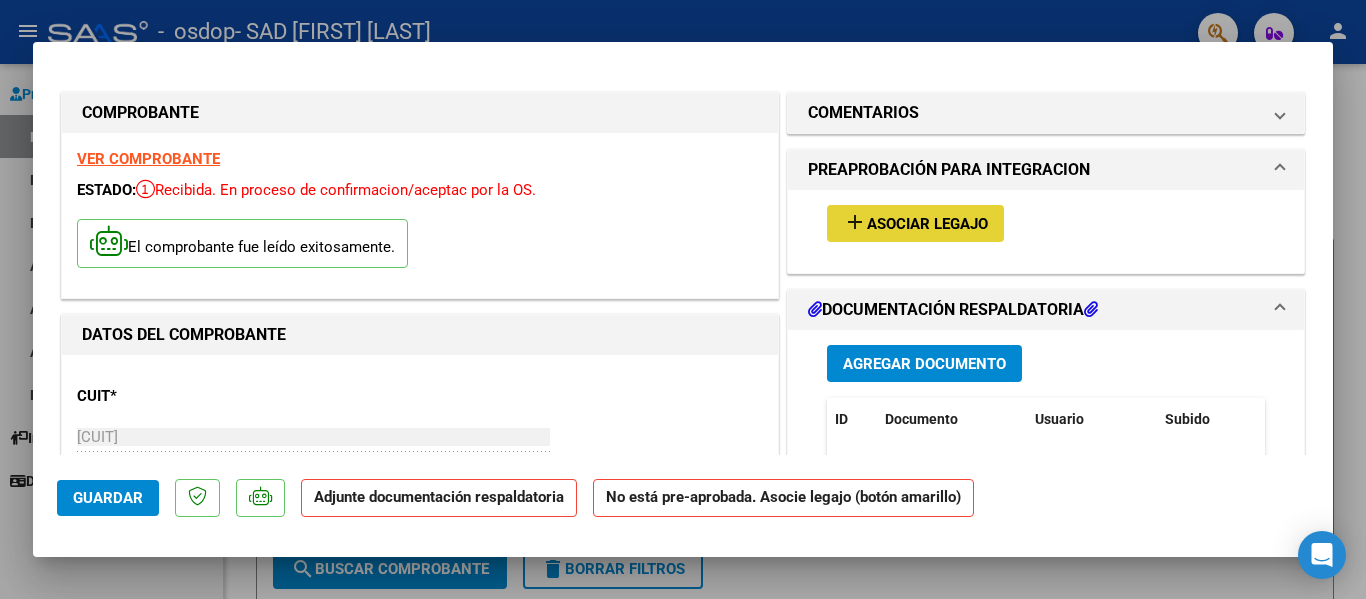 click on "Asociar Legajo" at bounding box center (927, 224) 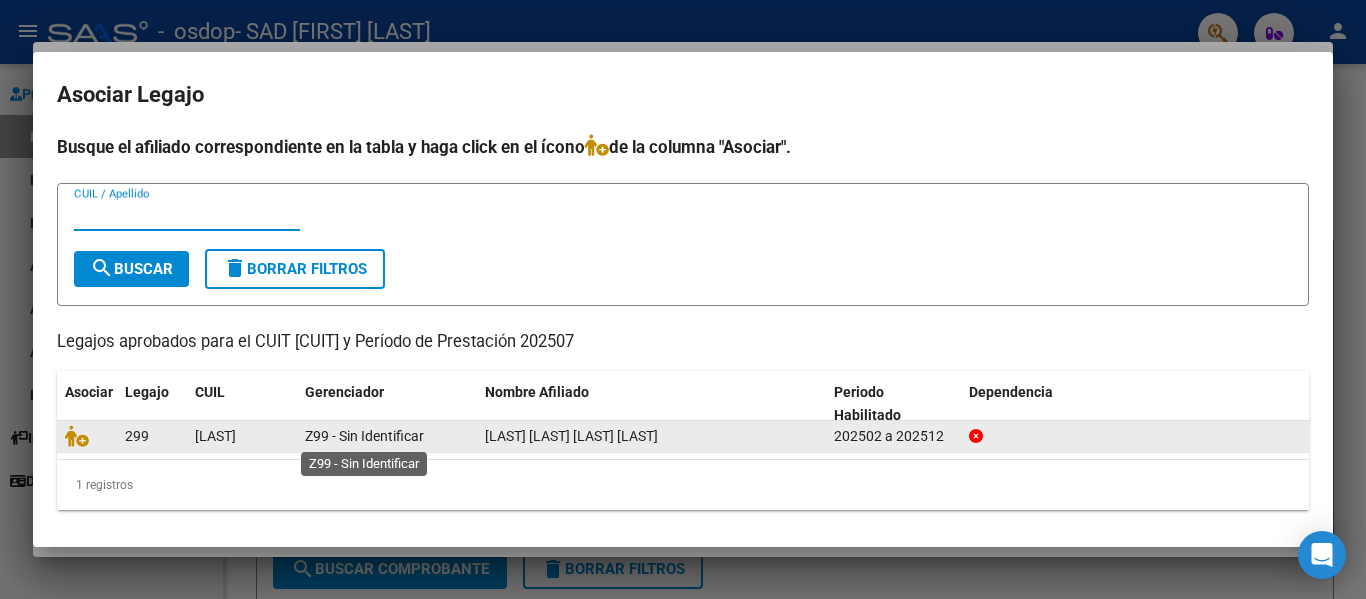 scroll, scrollTop: 4, scrollLeft: 0, axis: vertical 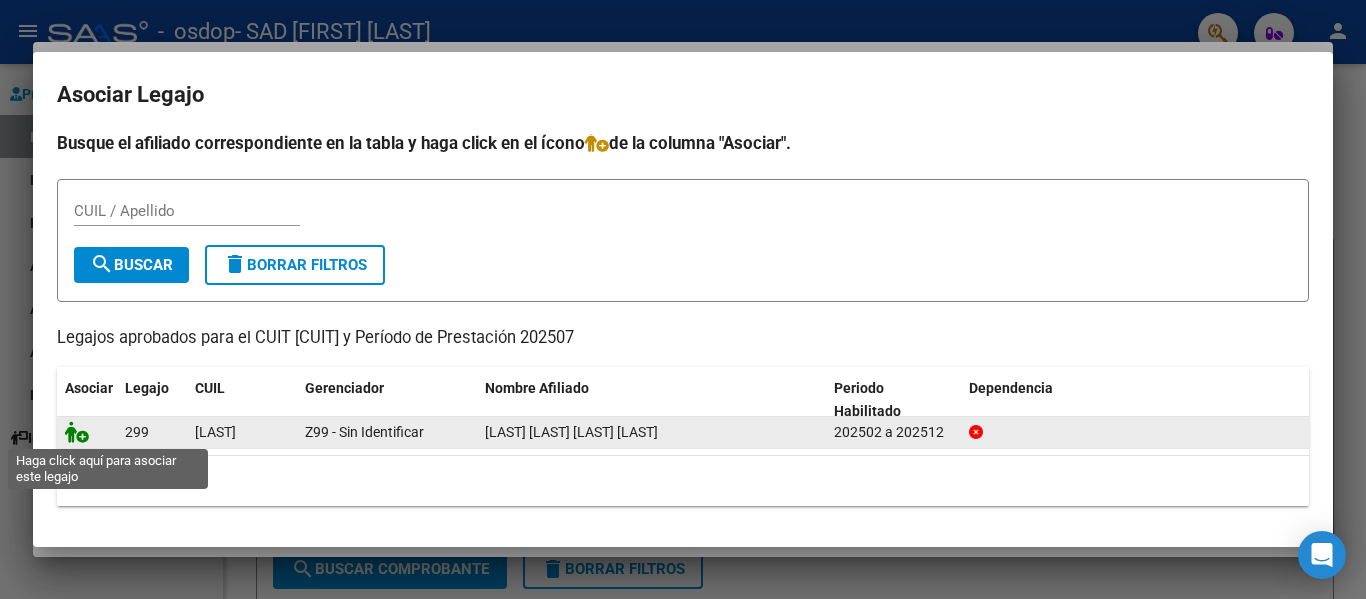 click 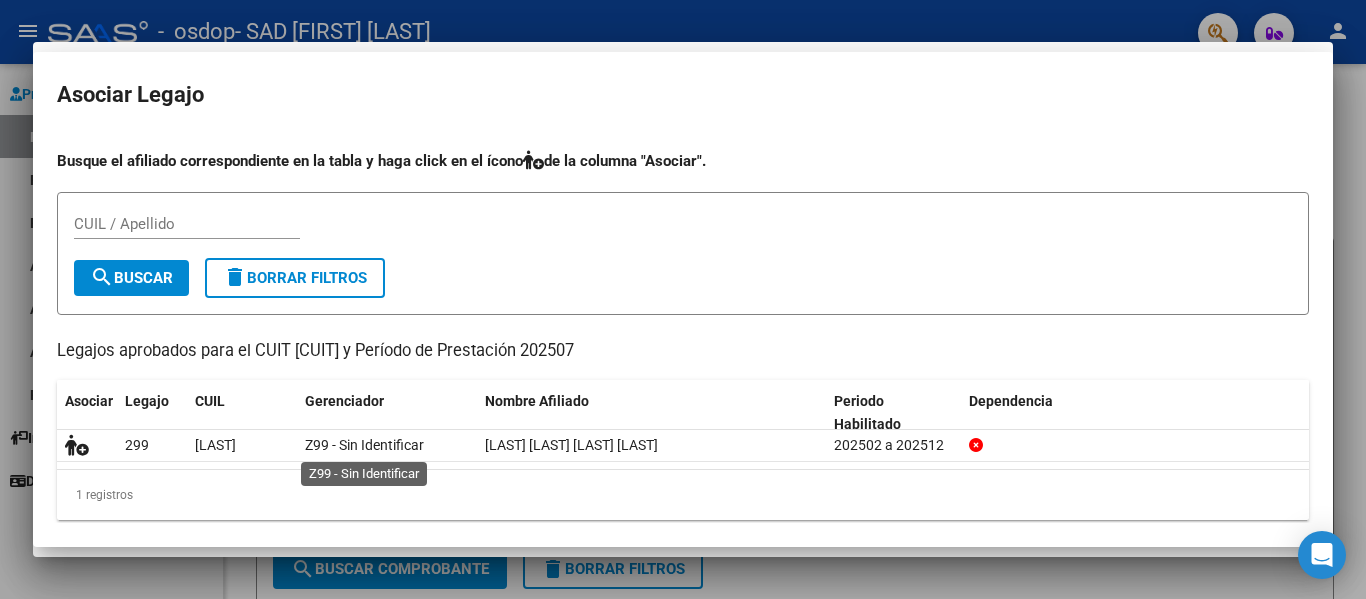 scroll, scrollTop: 0, scrollLeft: 0, axis: both 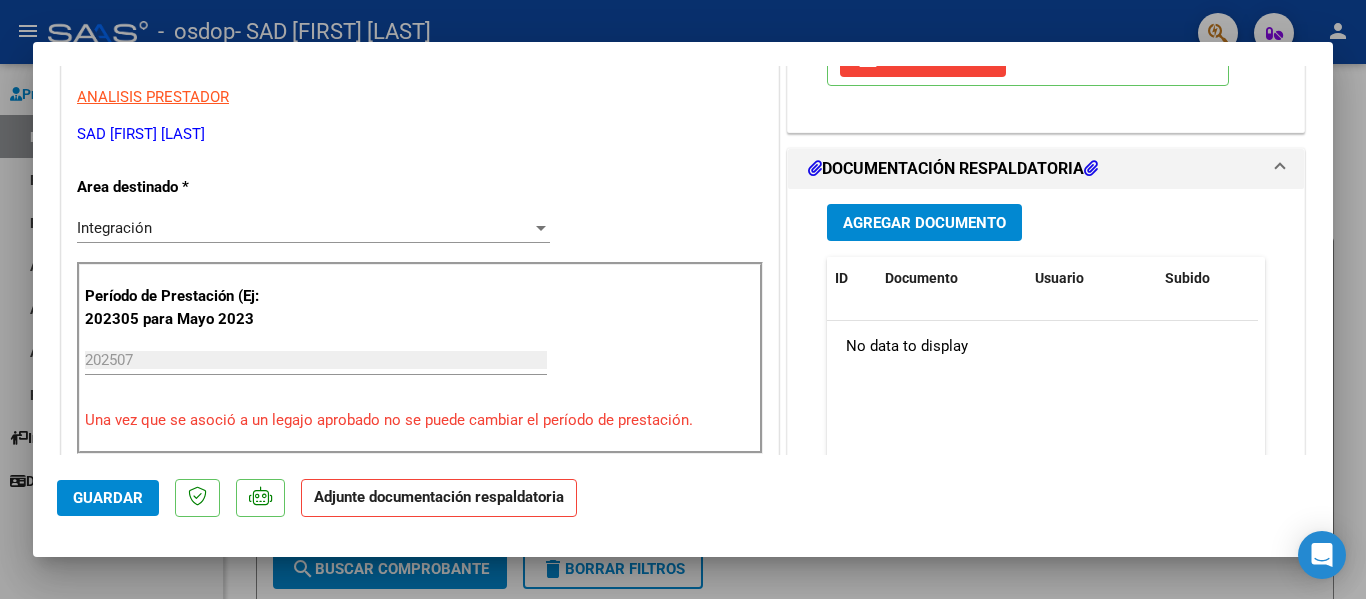 click on "Agregar Documento" at bounding box center [924, 222] 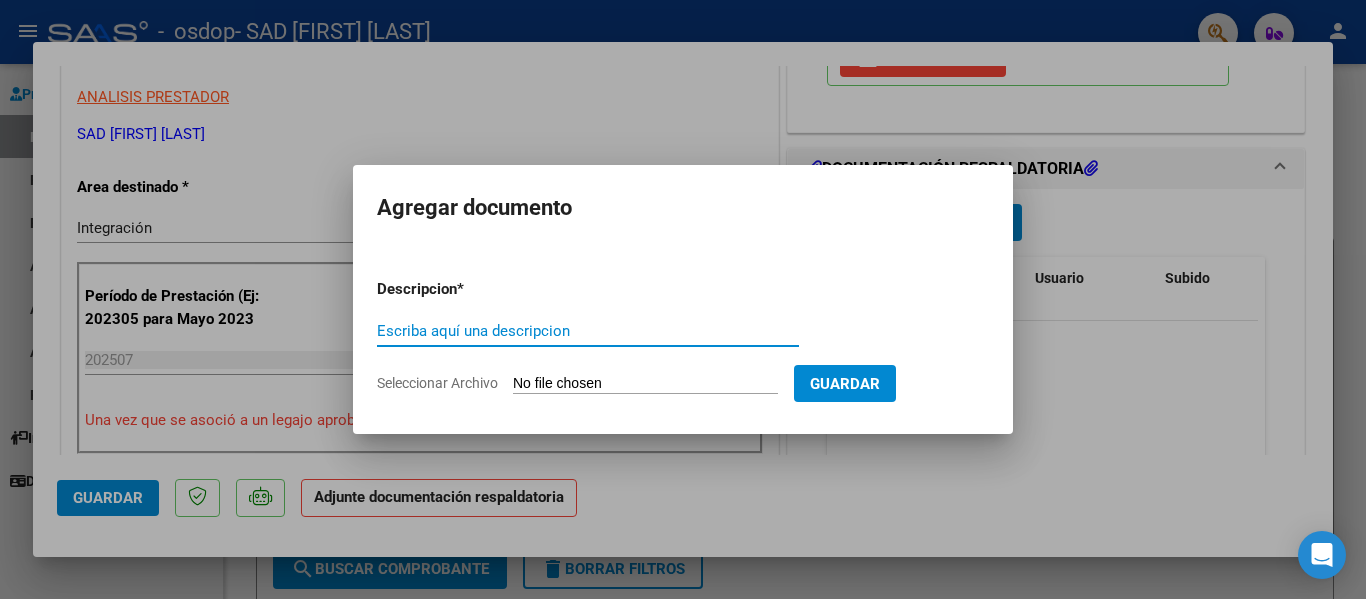 click on "Escriba aquí una descripcion" at bounding box center [588, 331] 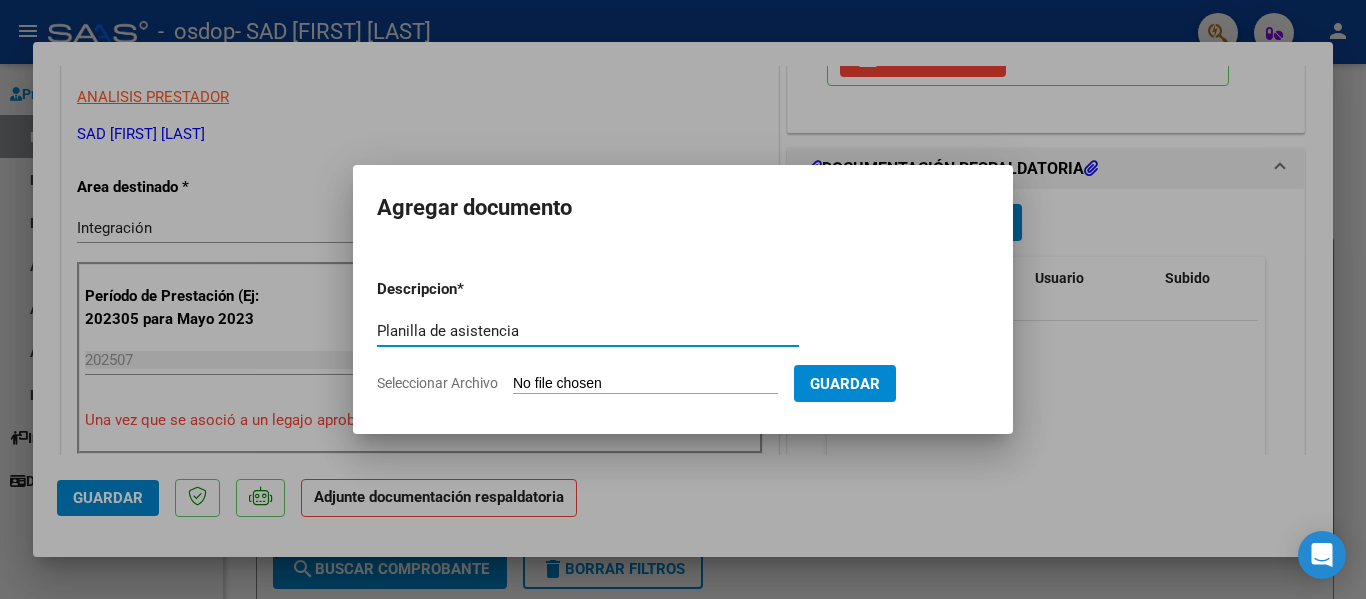 type on "Planilla de asistencia" 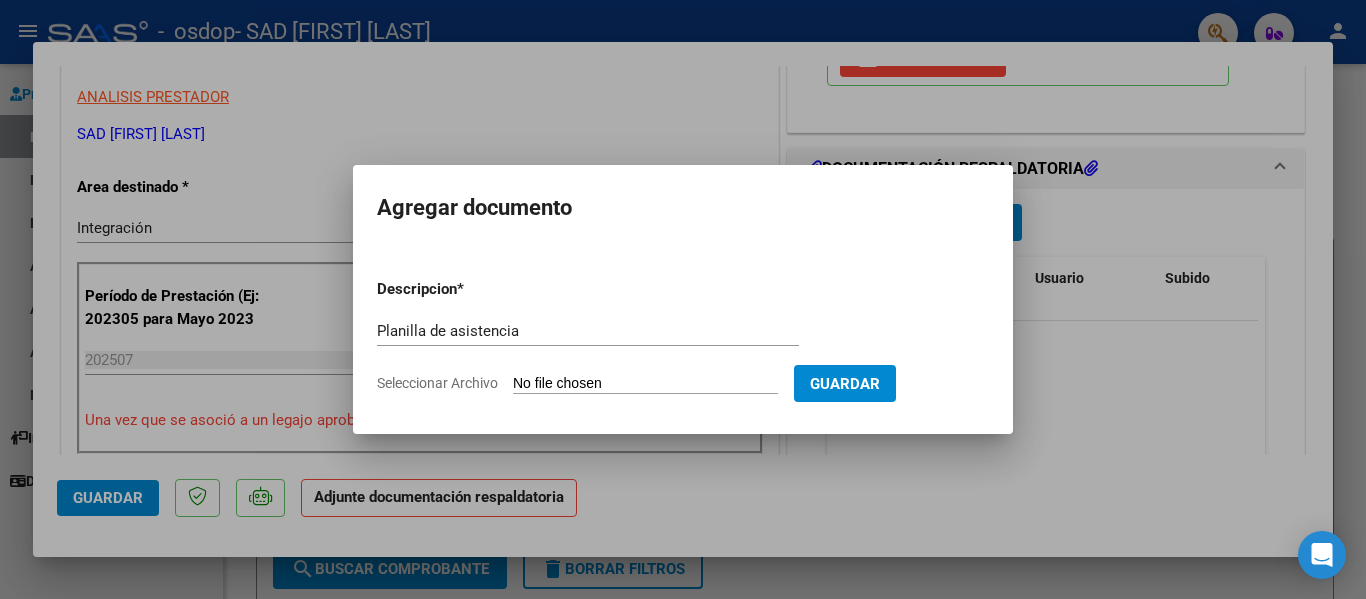 click on "Guardar" at bounding box center (845, 384) 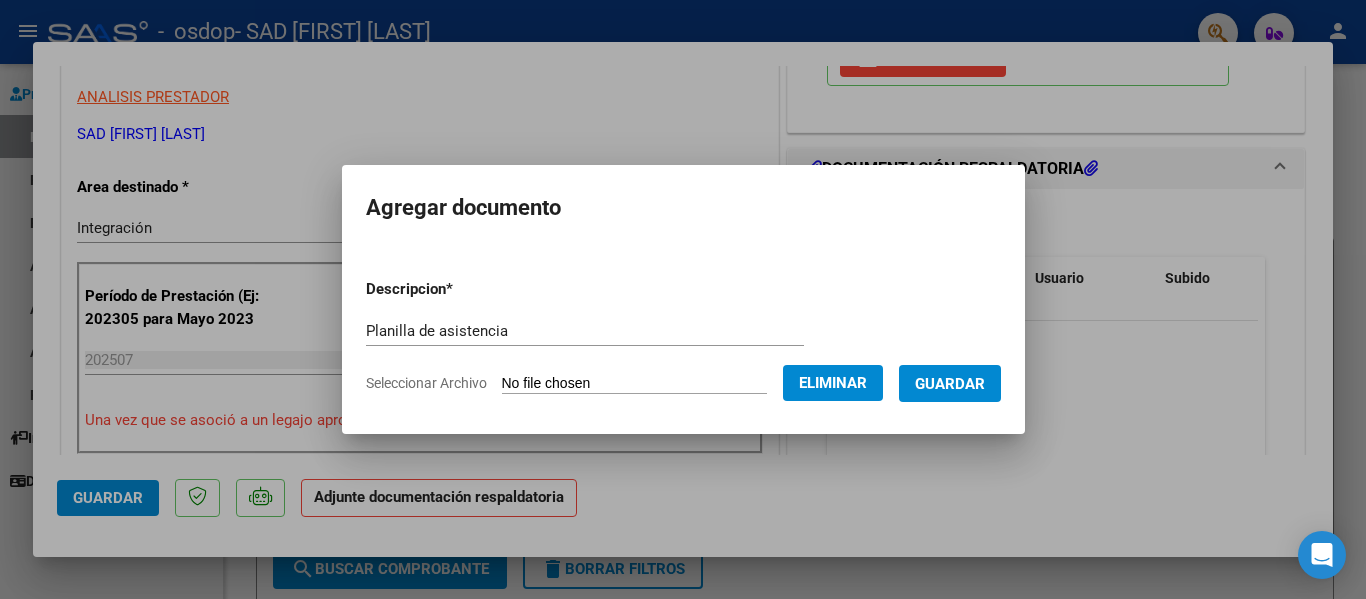click on "Guardar" at bounding box center [950, 384] 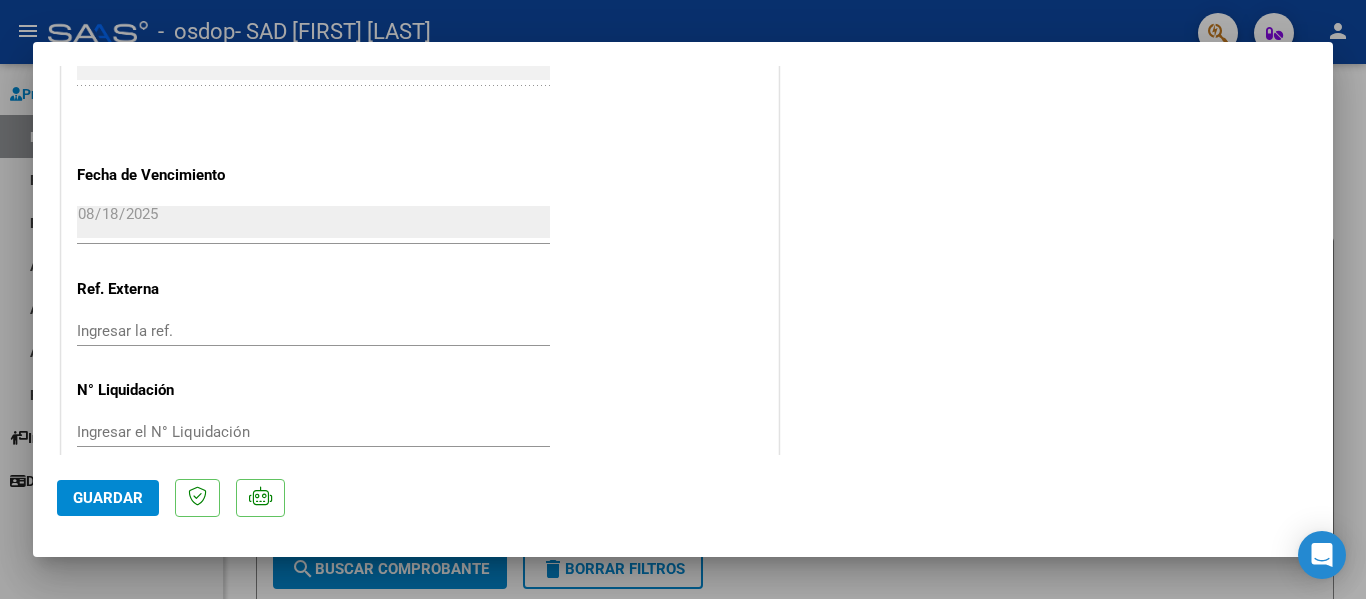 scroll, scrollTop: 1401, scrollLeft: 0, axis: vertical 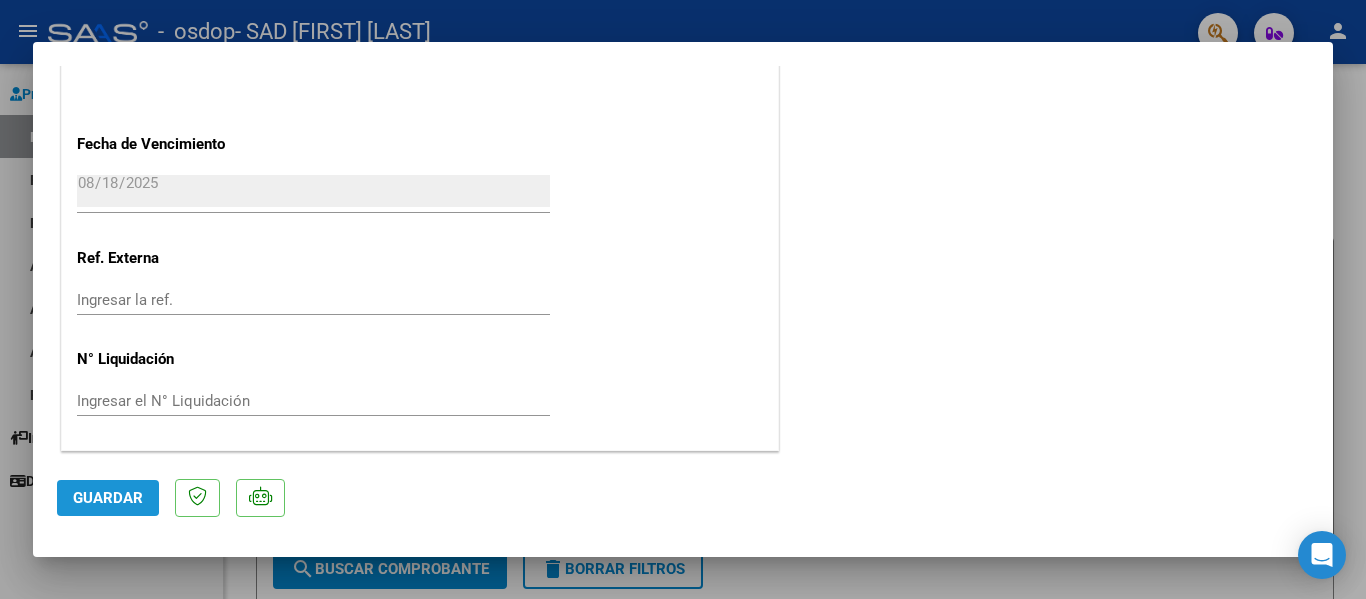 click on "Guardar" 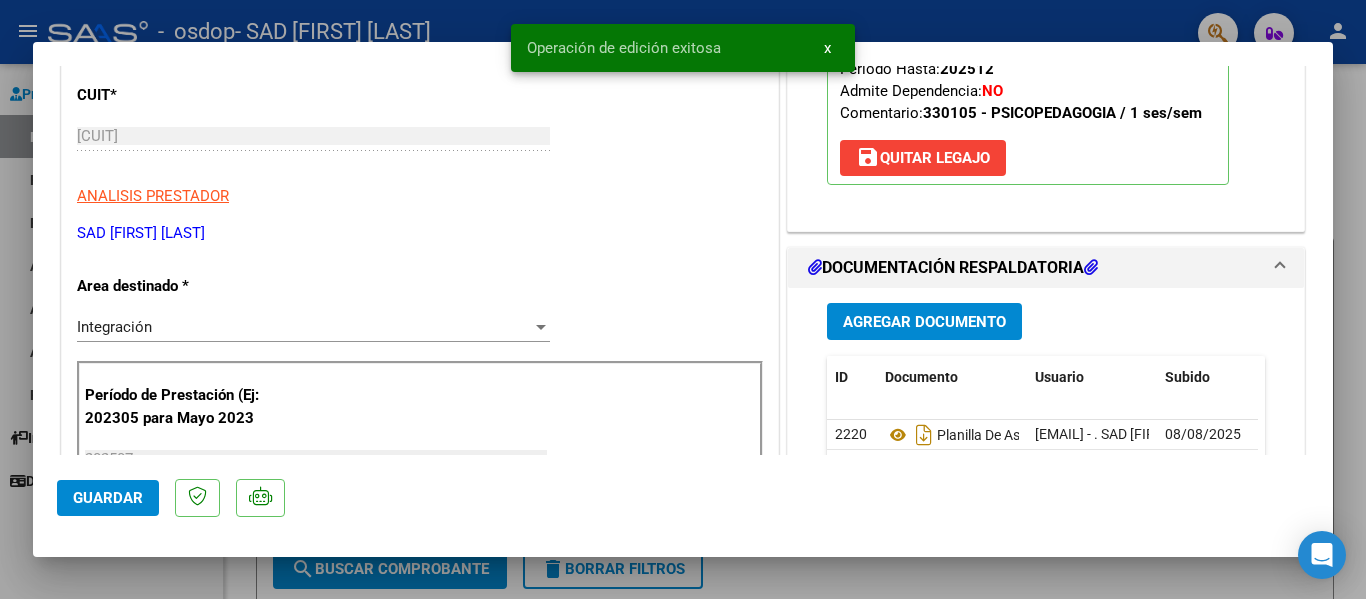 scroll, scrollTop: 0, scrollLeft: 0, axis: both 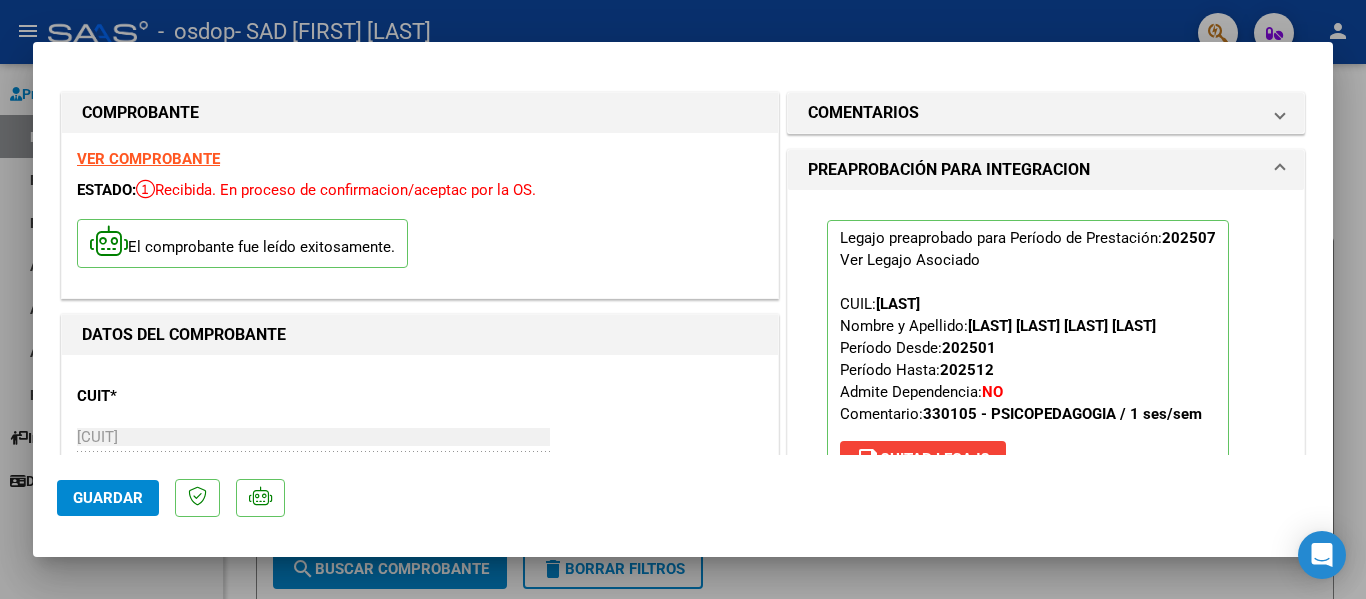 click on "Guardar" 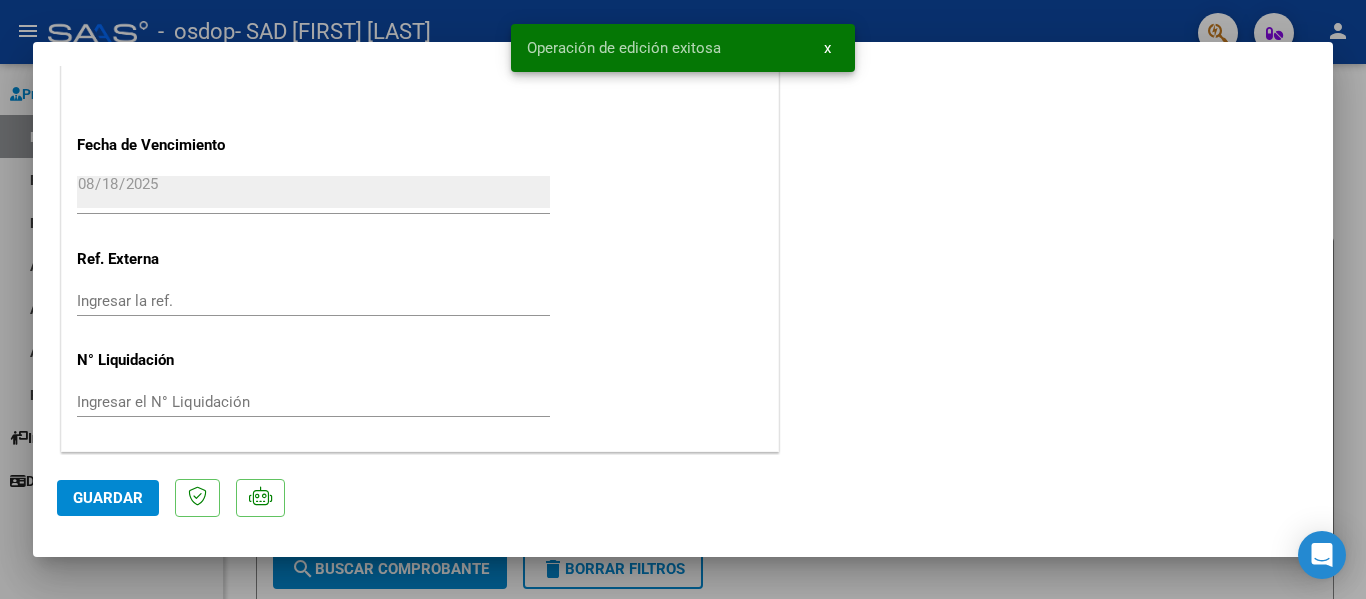 scroll, scrollTop: 1401, scrollLeft: 0, axis: vertical 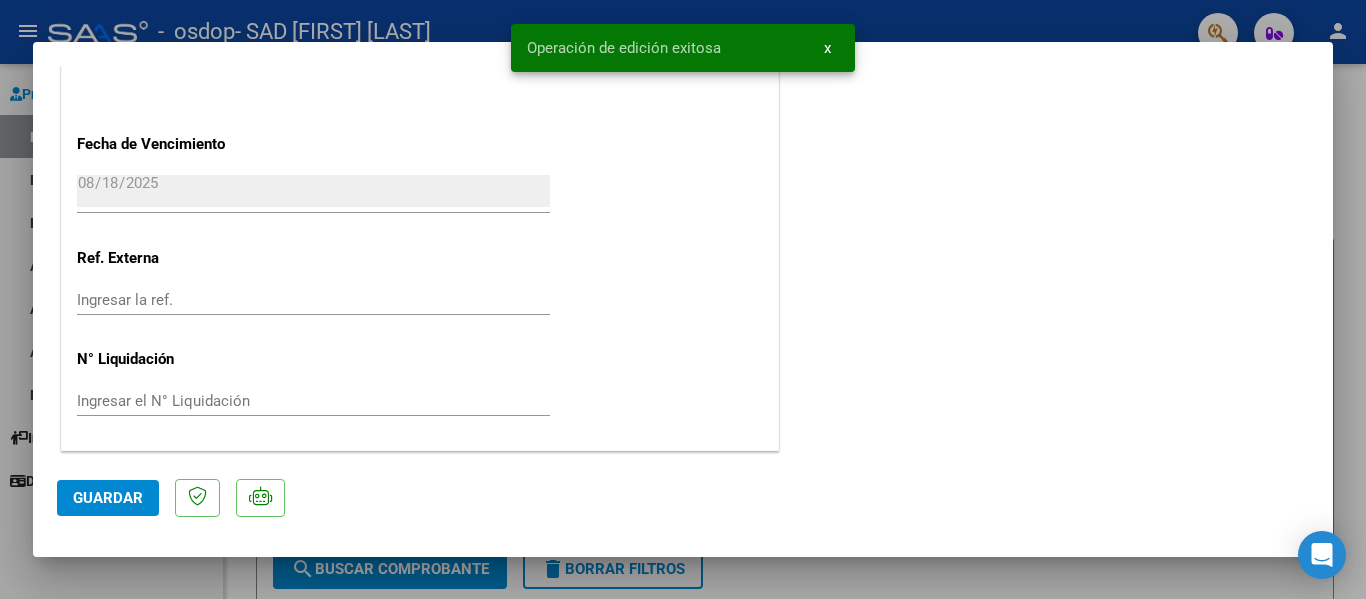click at bounding box center (683, 299) 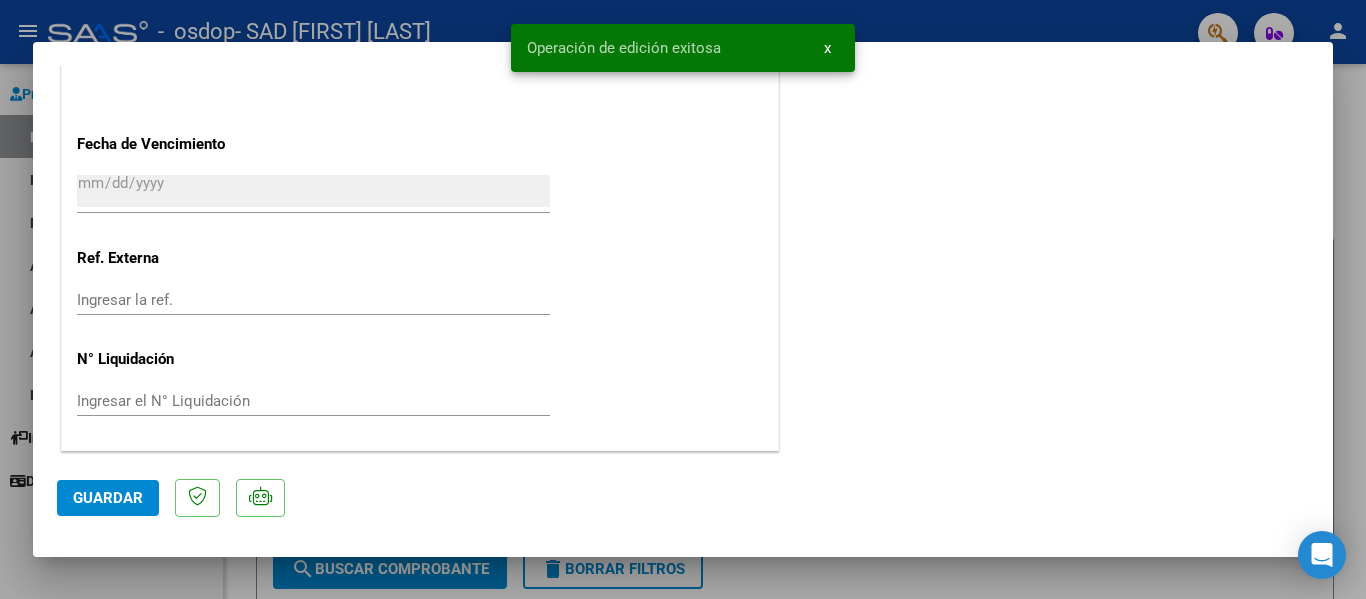 scroll, scrollTop: 1340, scrollLeft: 0, axis: vertical 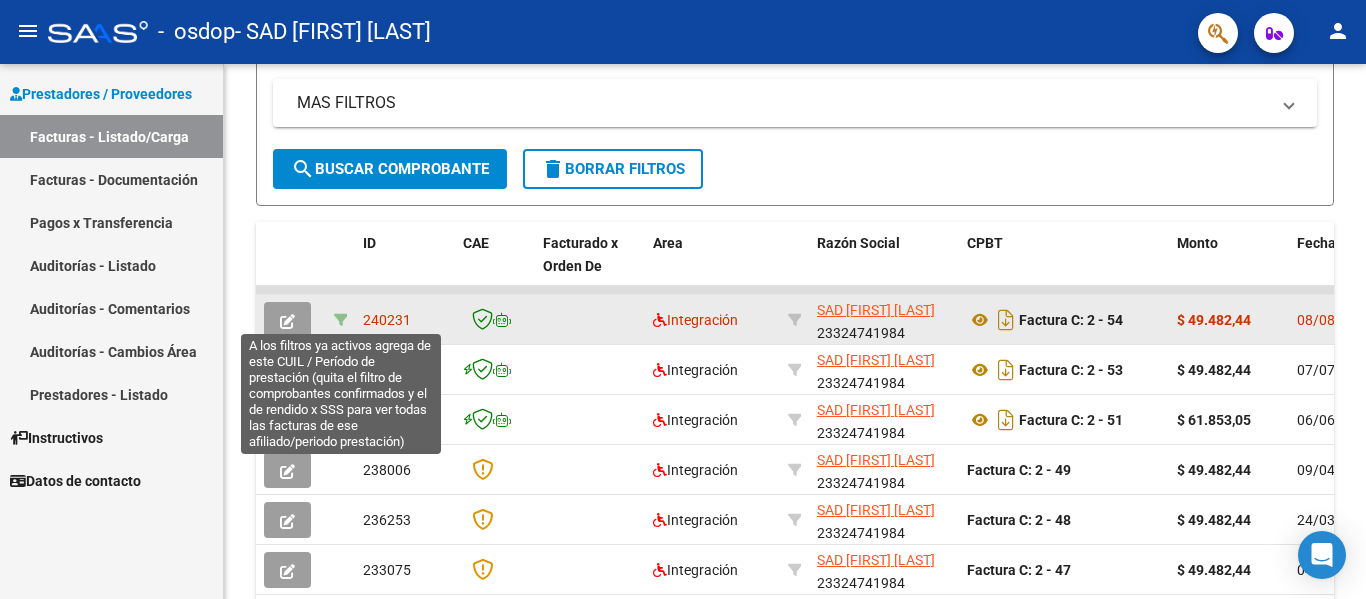 click 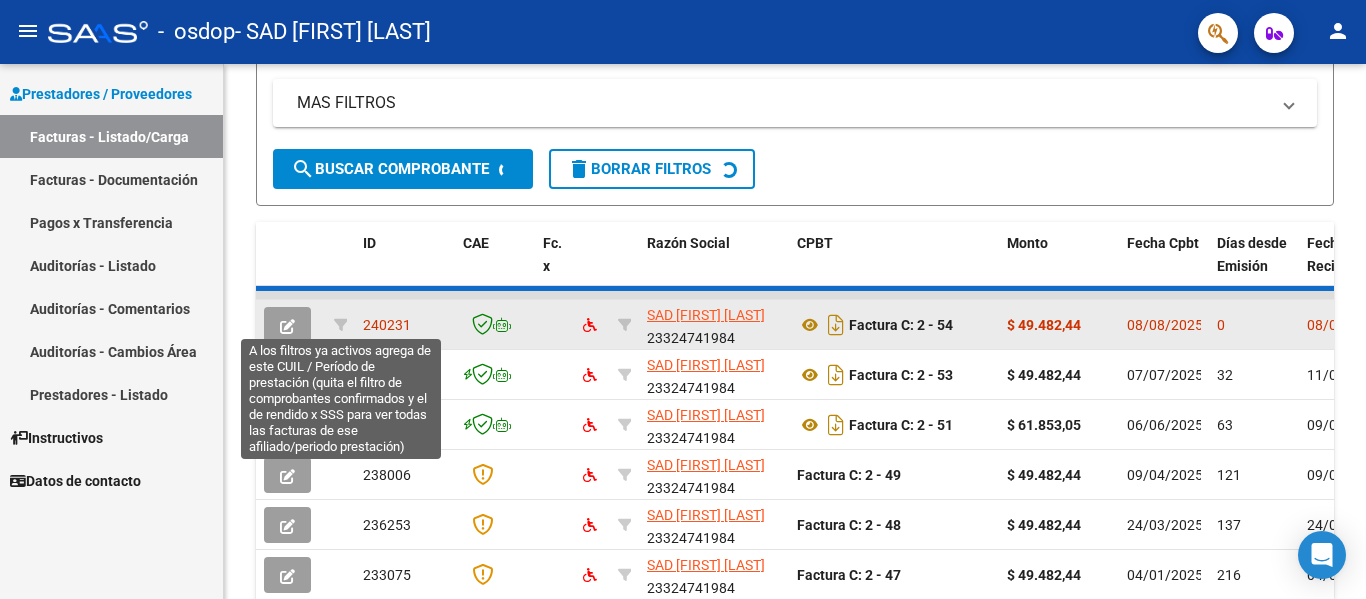 click 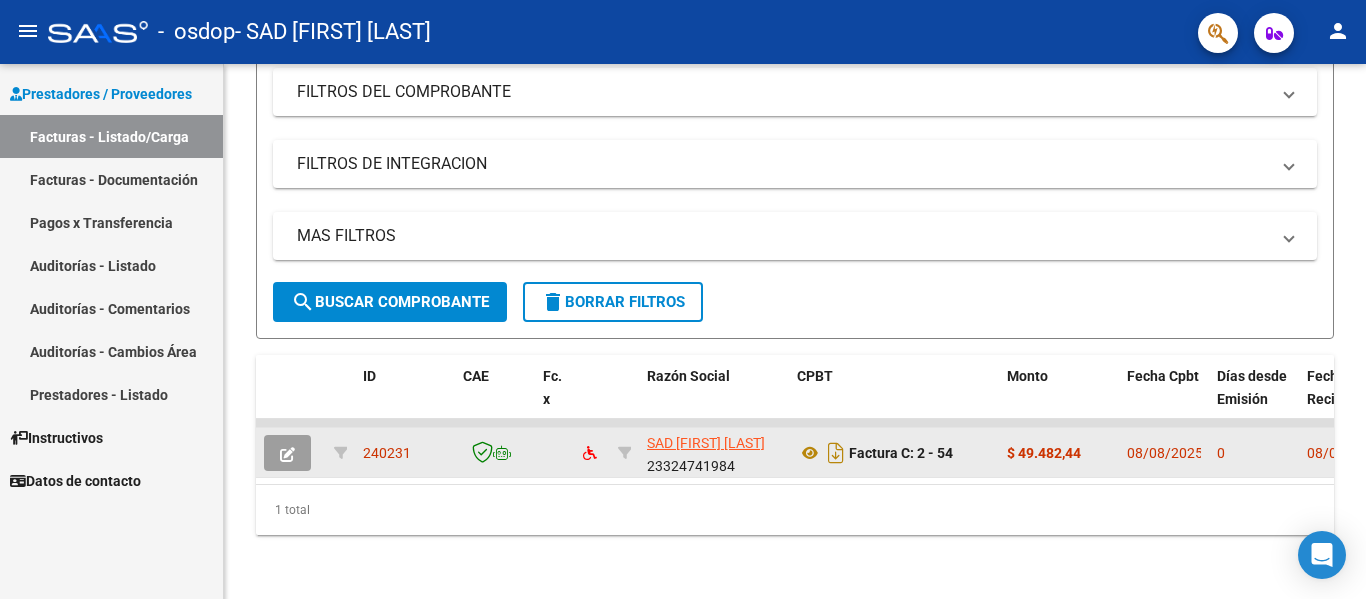 scroll, scrollTop: 283, scrollLeft: 0, axis: vertical 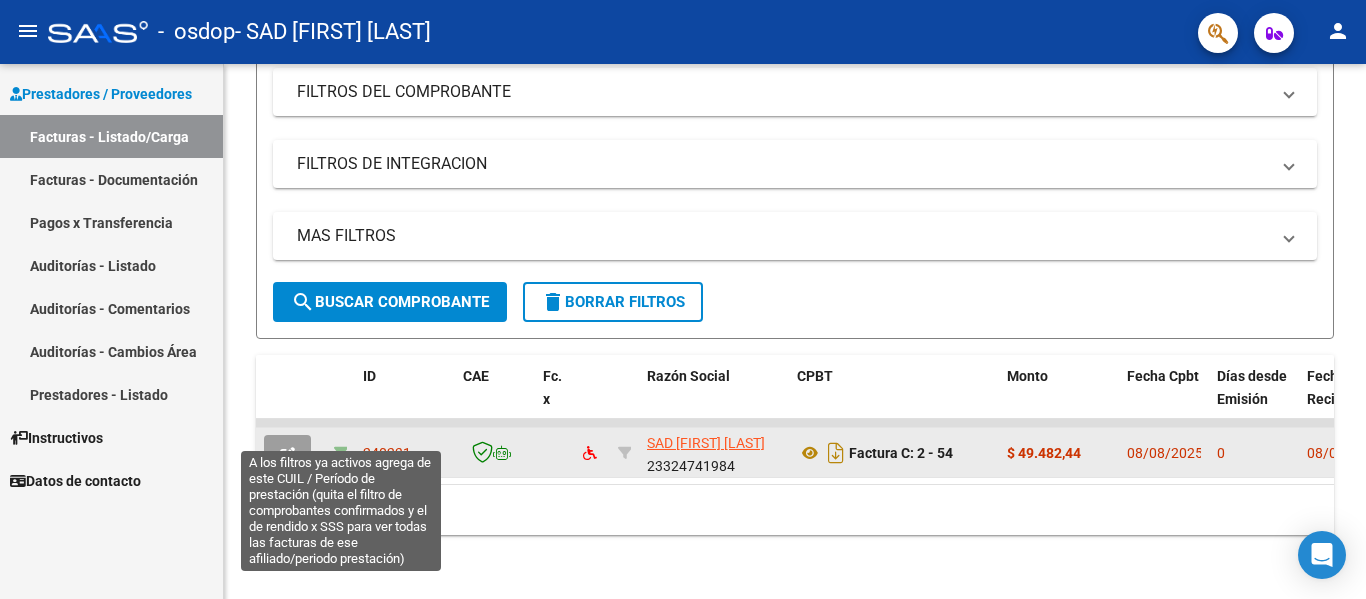 click 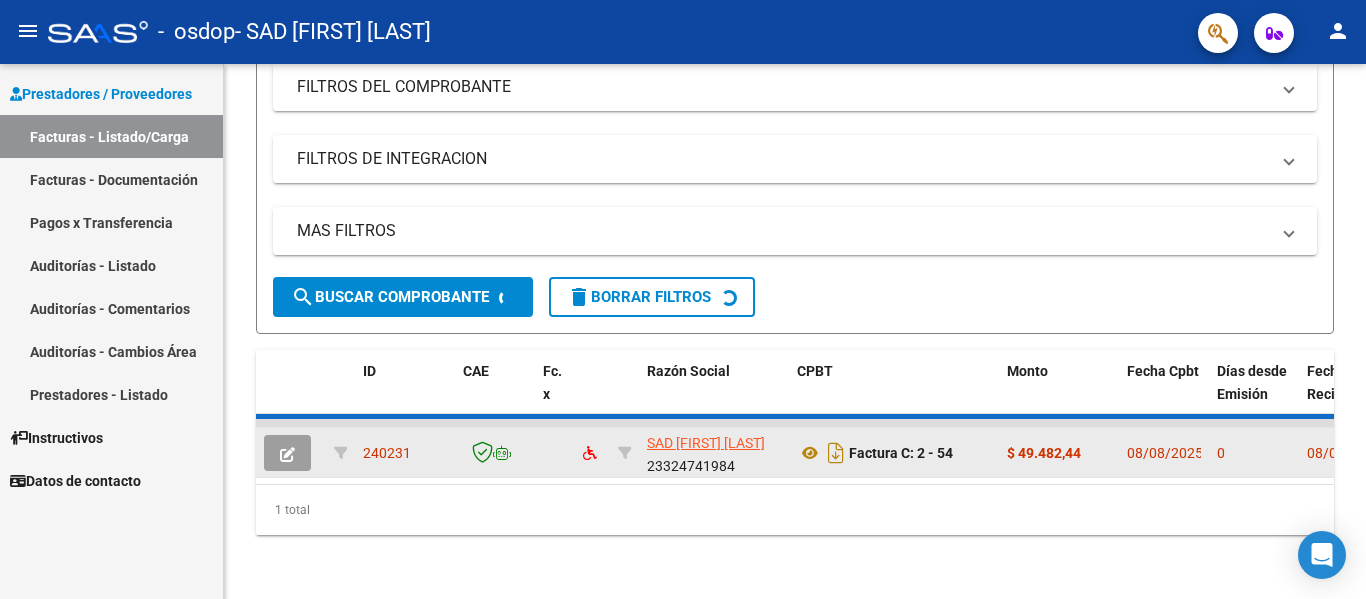 scroll, scrollTop: 283, scrollLeft: 0, axis: vertical 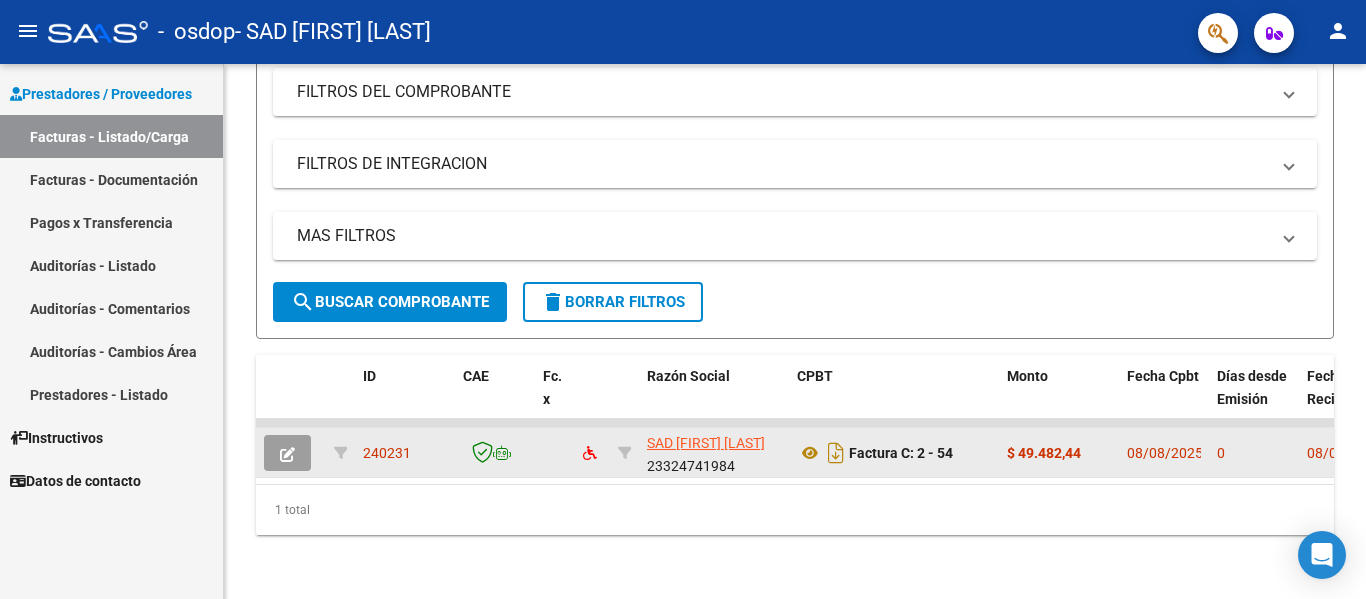 click 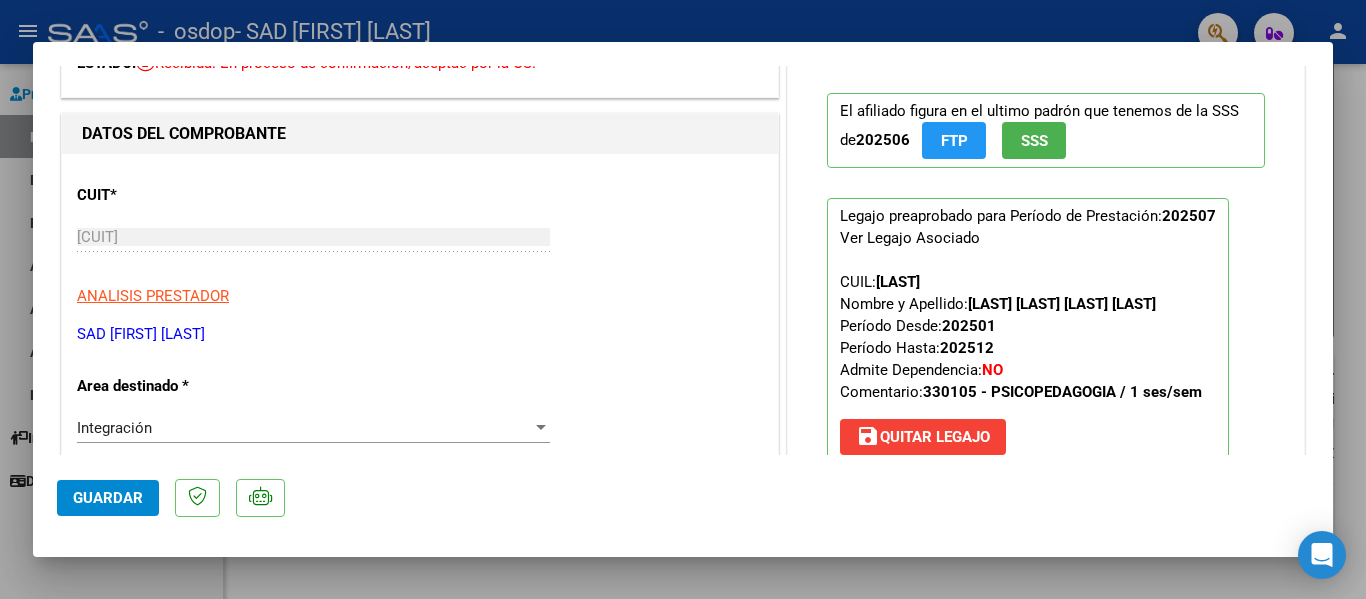 scroll, scrollTop: 0, scrollLeft: 0, axis: both 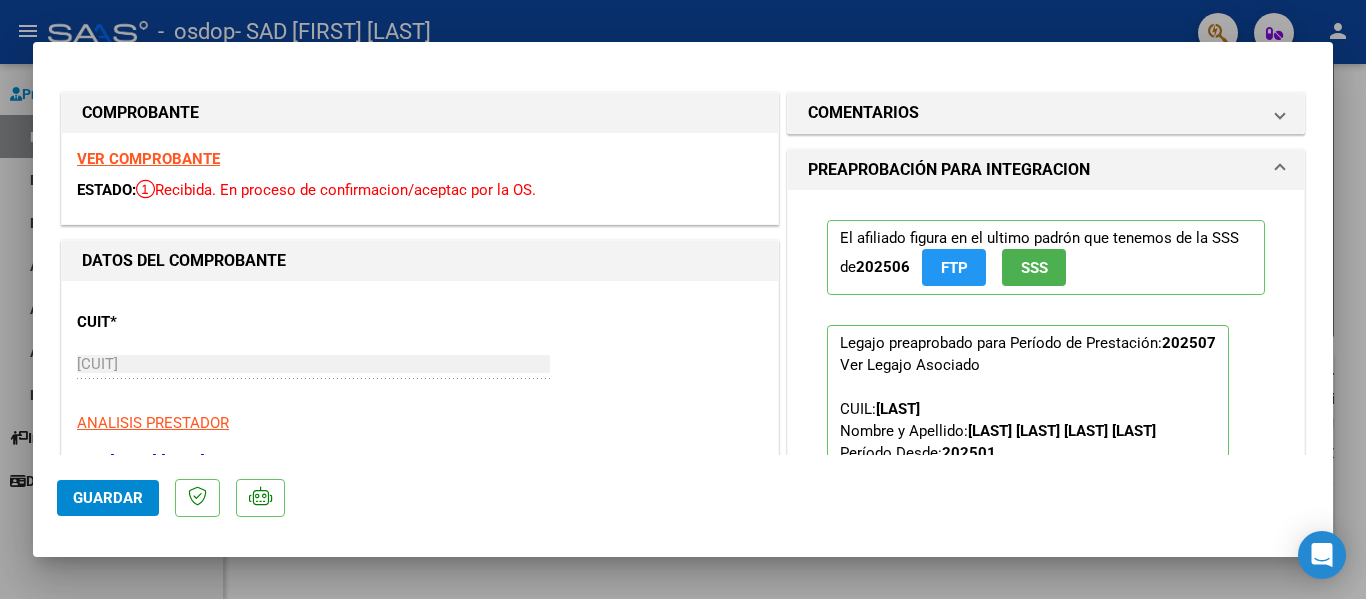 click at bounding box center (683, 299) 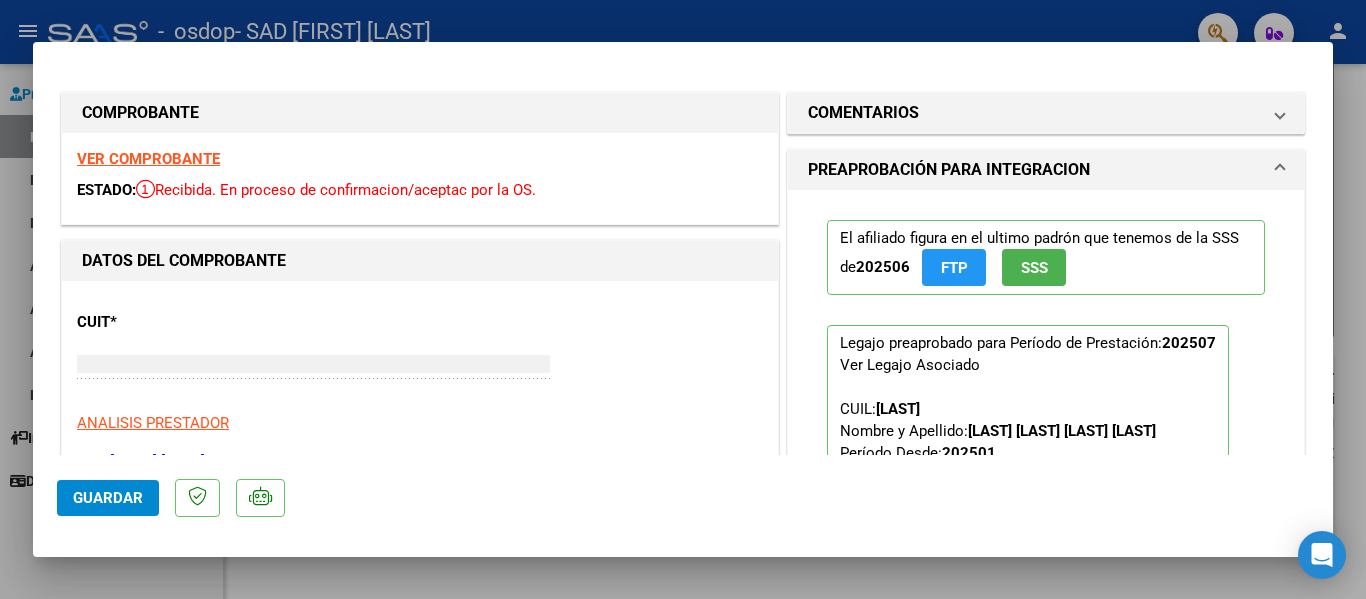 type 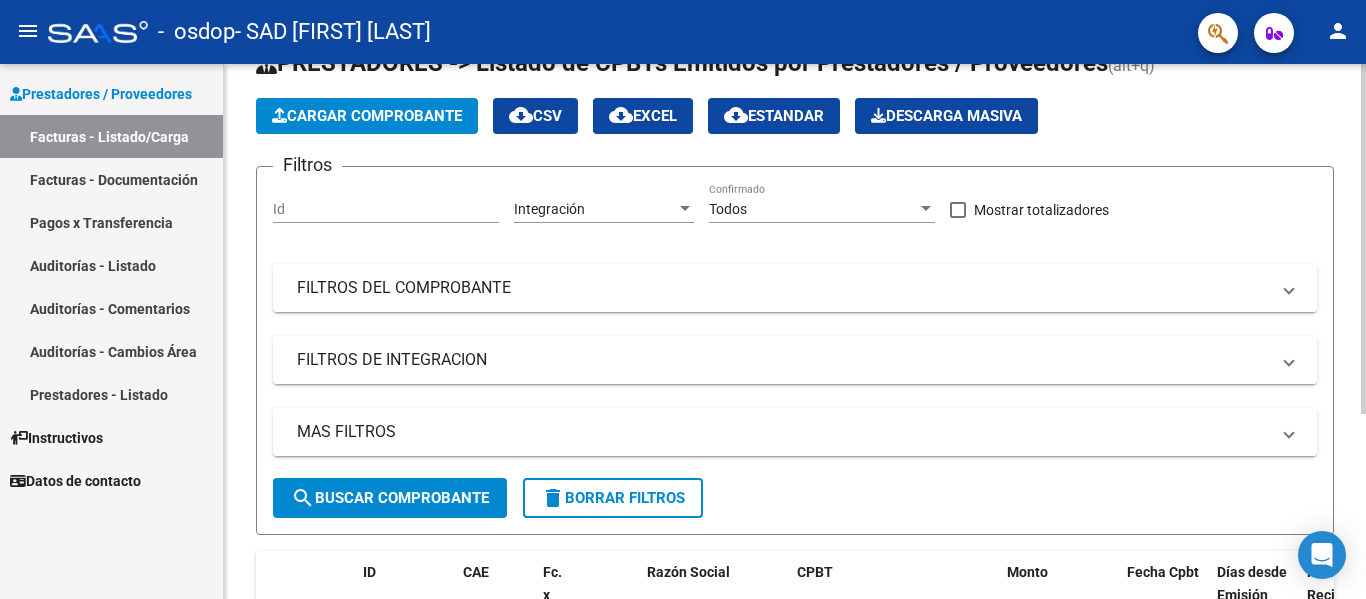 scroll, scrollTop: 0, scrollLeft: 0, axis: both 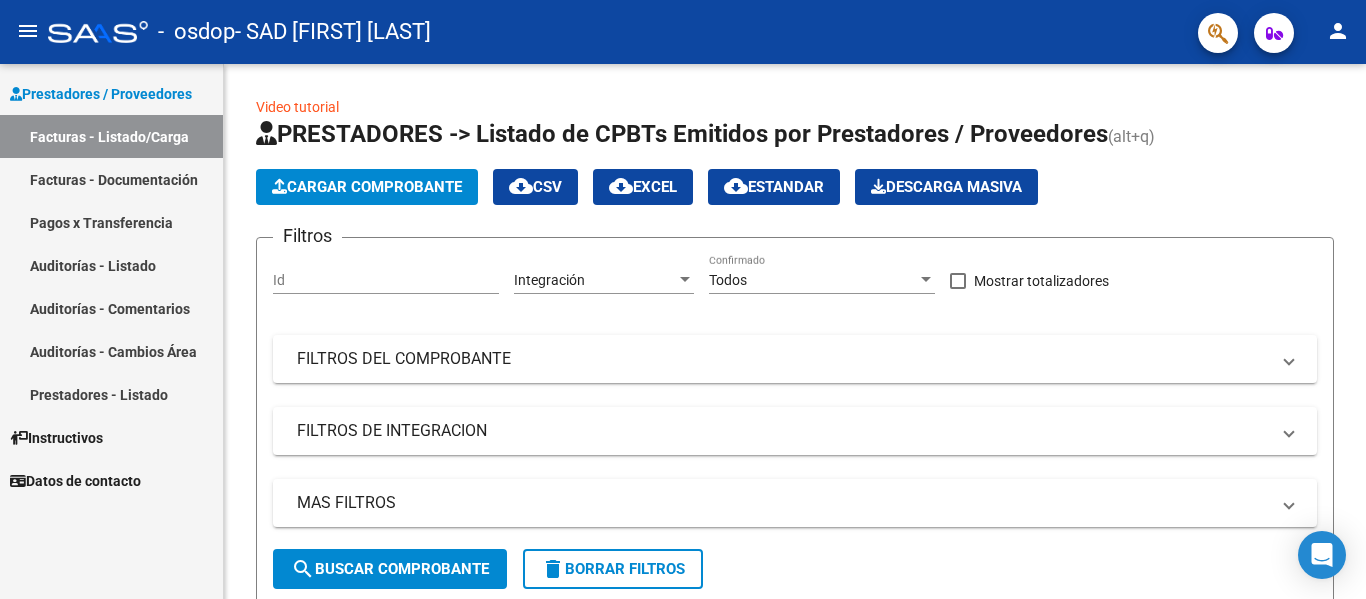 click on "Facturas - Listado/Carga" at bounding box center [111, 136] 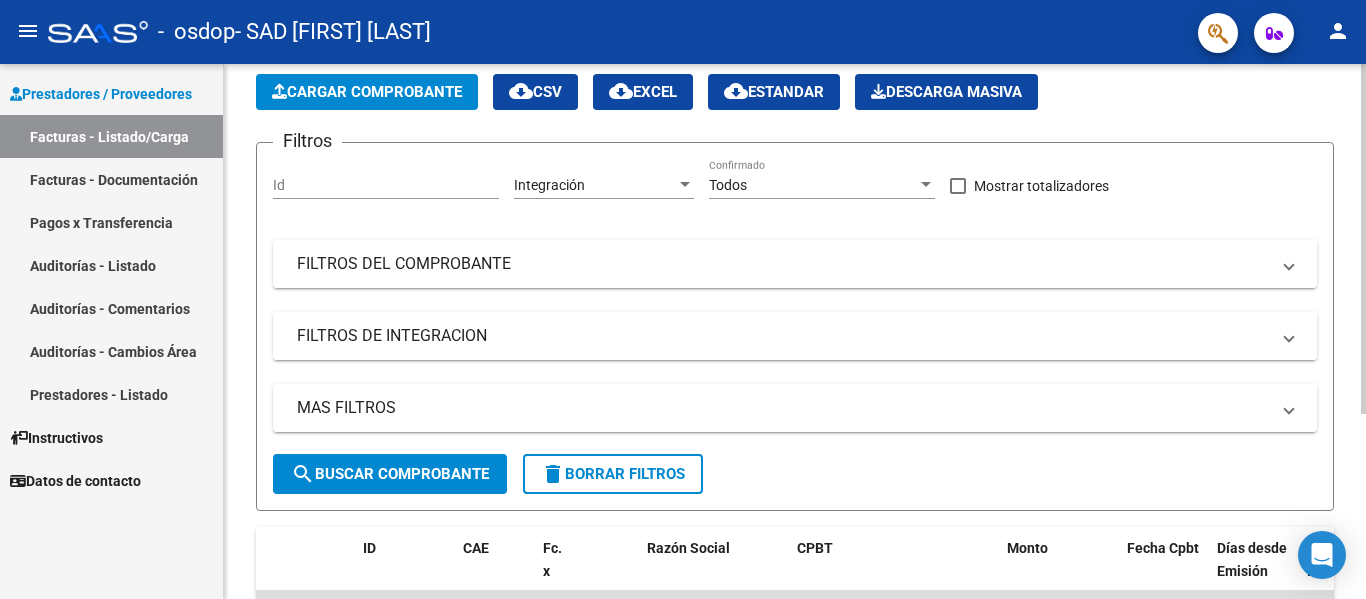 scroll, scrollTop: 83, scrollLeft: 0, axis: vertical 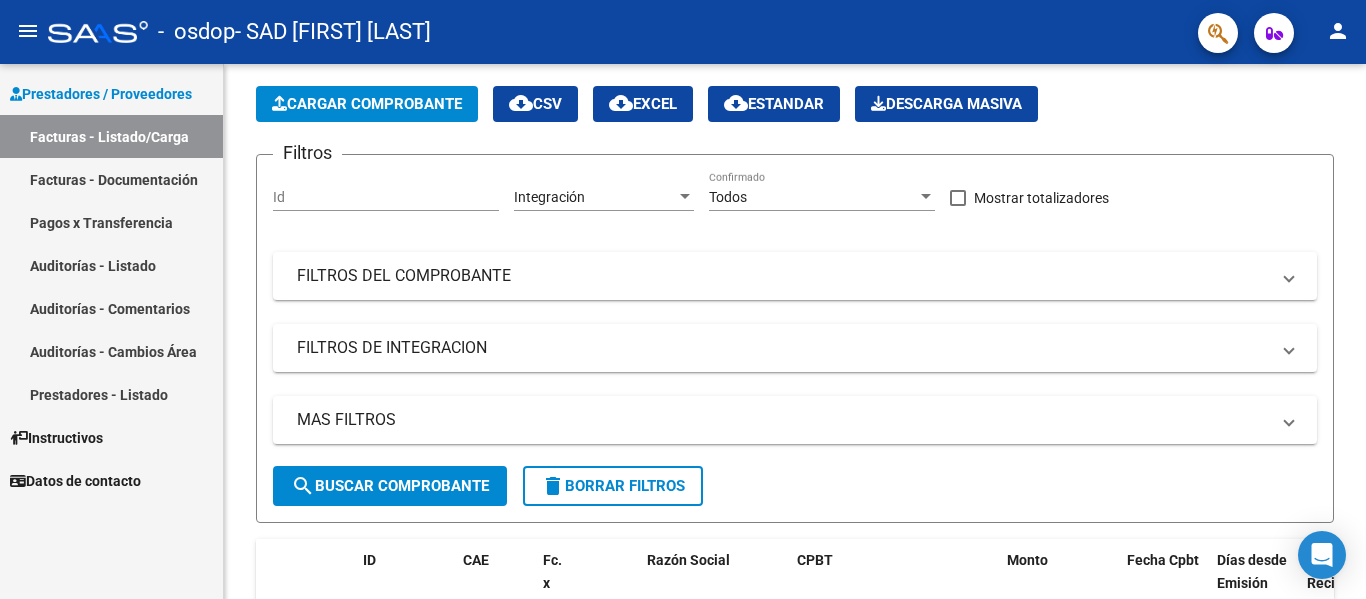 click on "Facturas - Documentación" at bounding box center [111, 179] 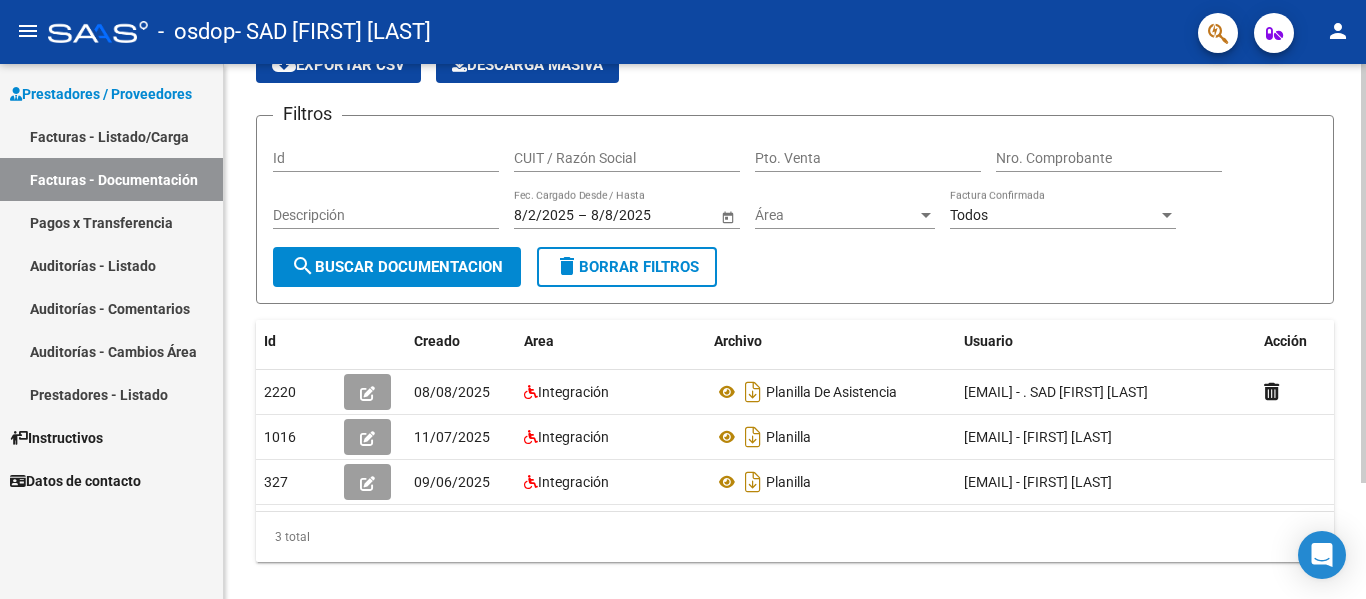 scroll, scrollTop: 148, scrollLeft: 0, axis: vertical 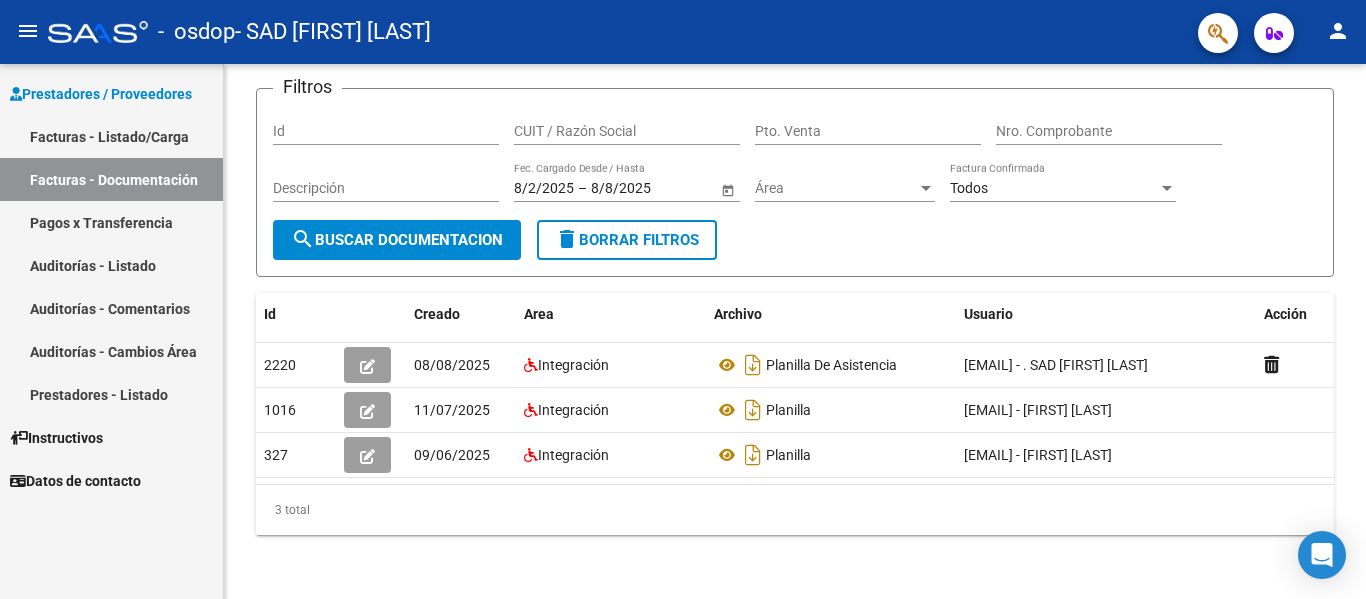 click on "Facturas - Listado/Carga" at bounding box center (111, 136) 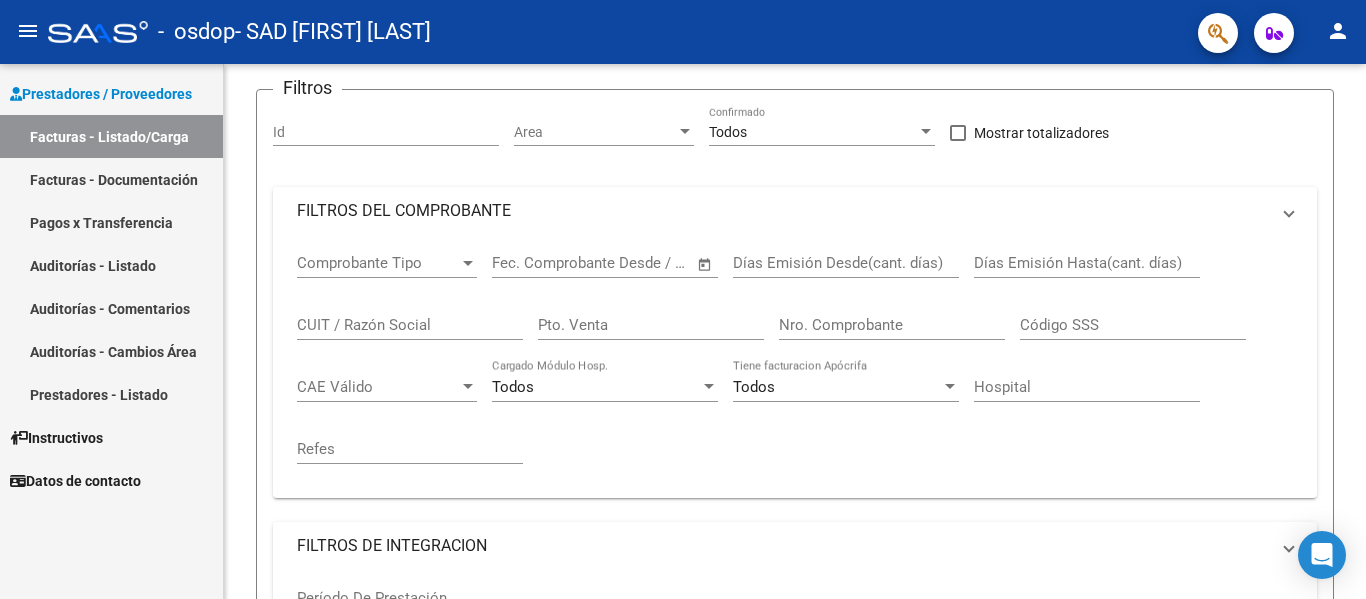 scroll, scrollTop: 0, scrollLeft: 0, axis: both 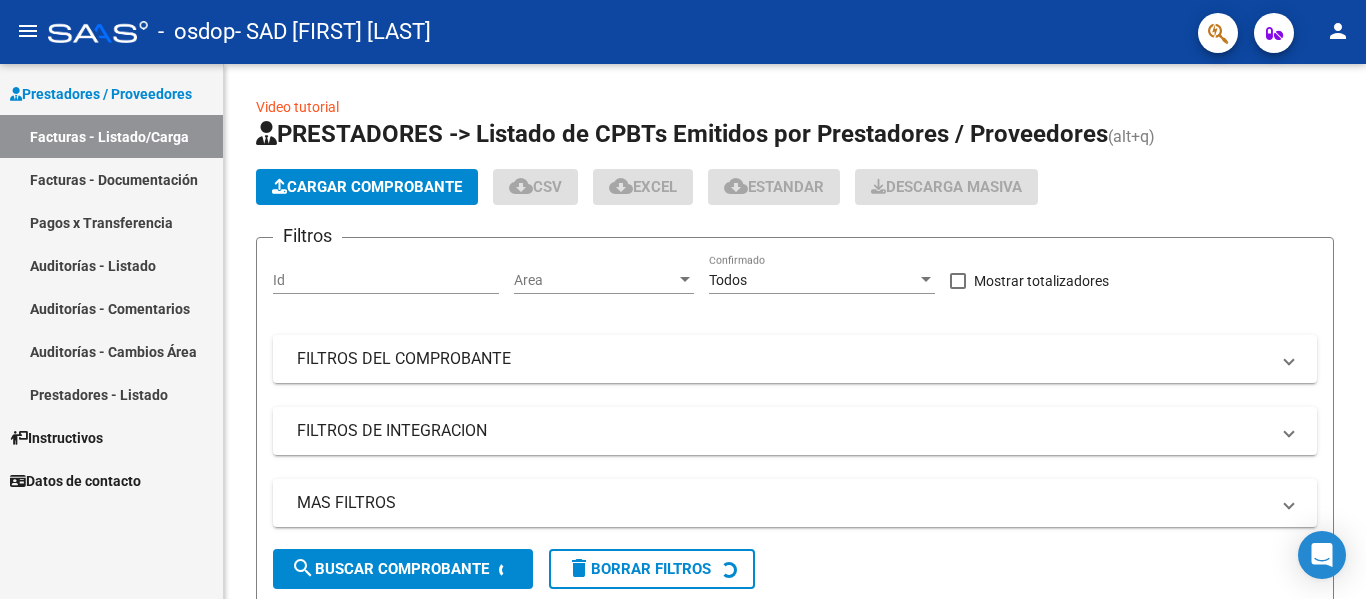 click on "Facturas - Documentación" at bounding box center (111, 179) 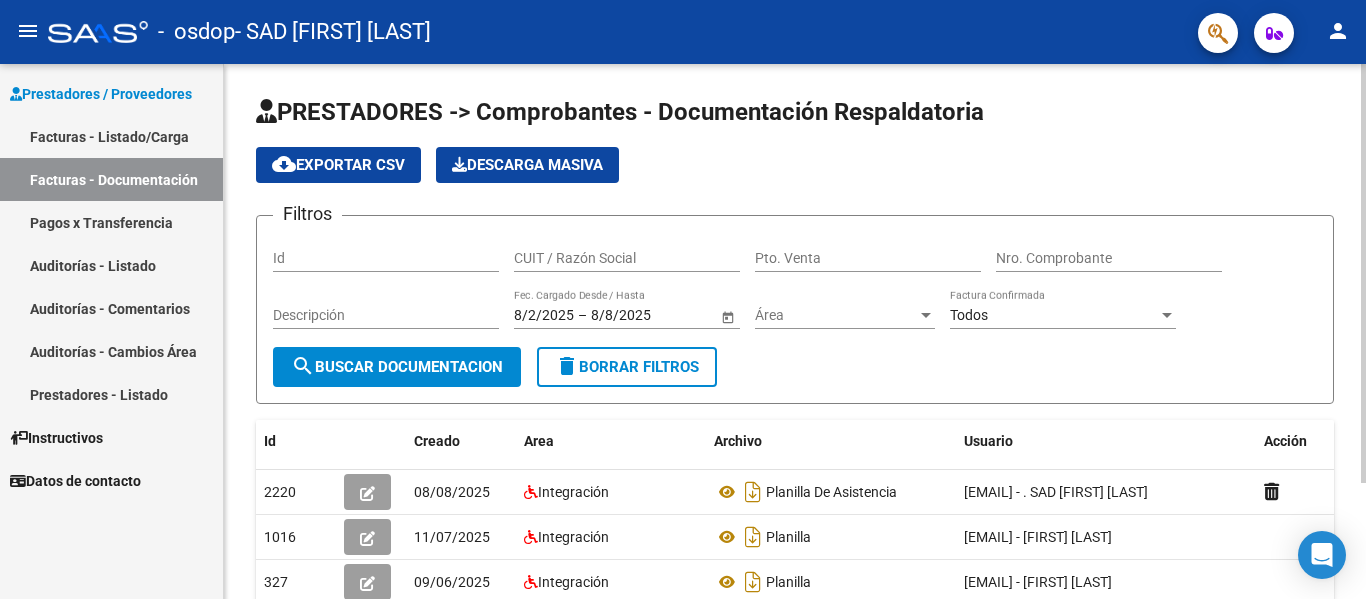 scroll, scrollTop: 100, scrollLeft: 0, axis: vertical 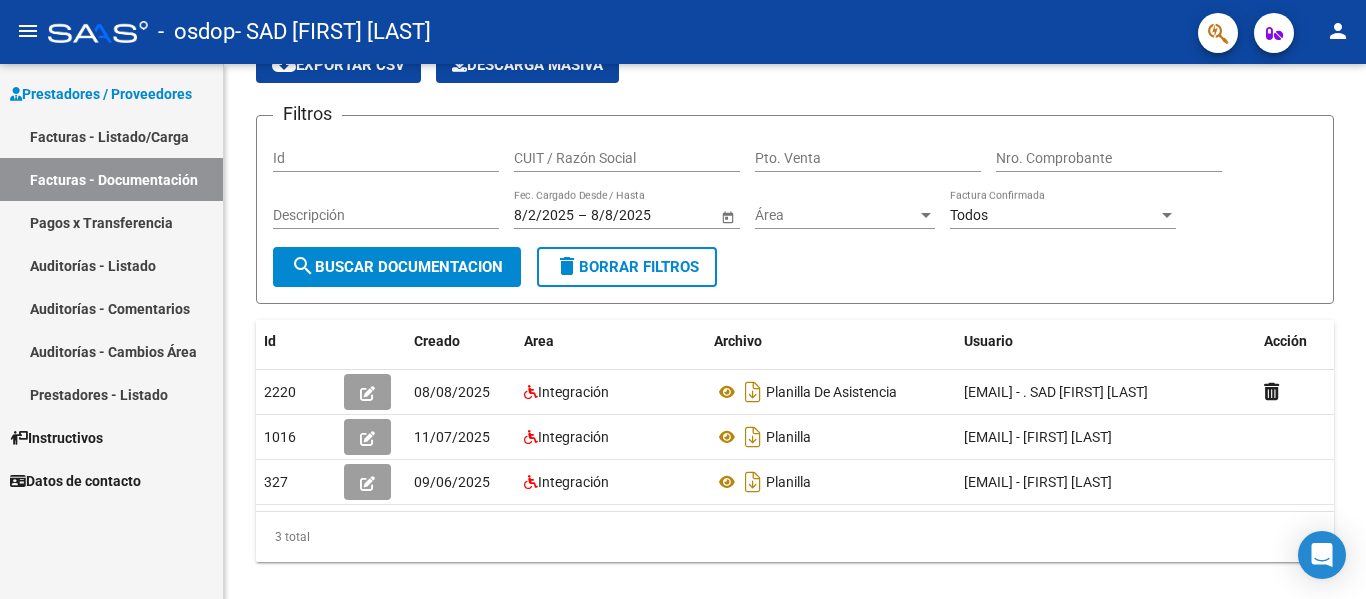 click on "Facturas - Listado/Carga" at bounding box center [111, 136] 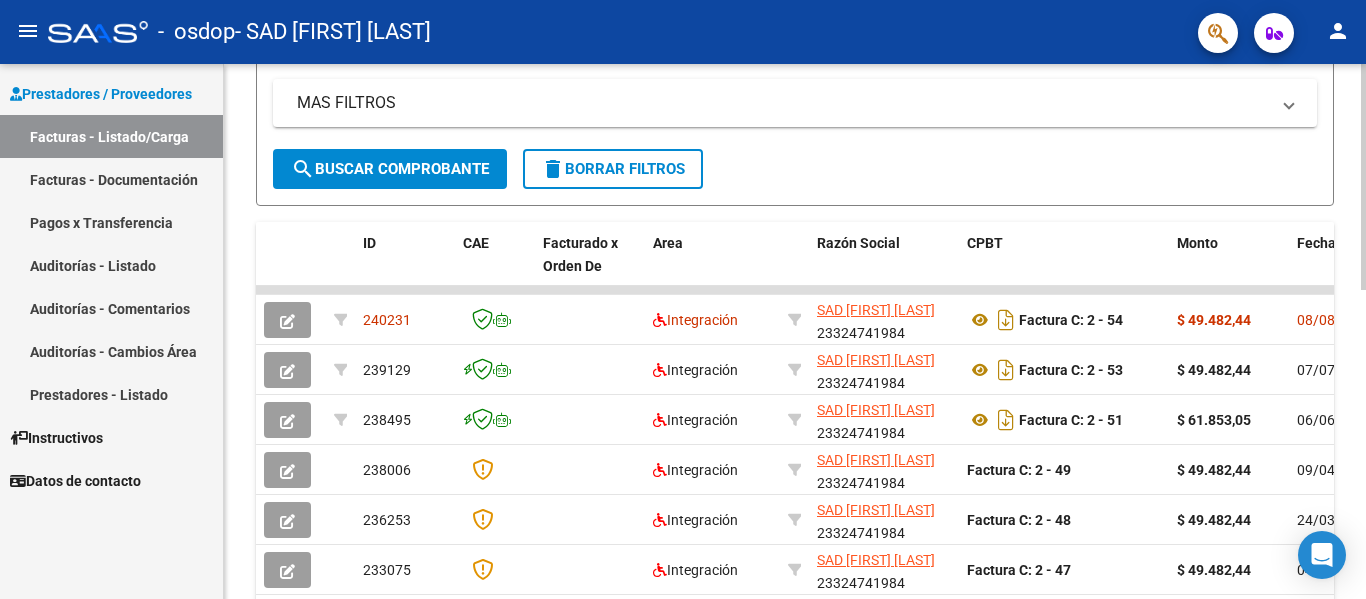 scroll, scrollTop: 500, scrollLeft: 0, axis: vertical 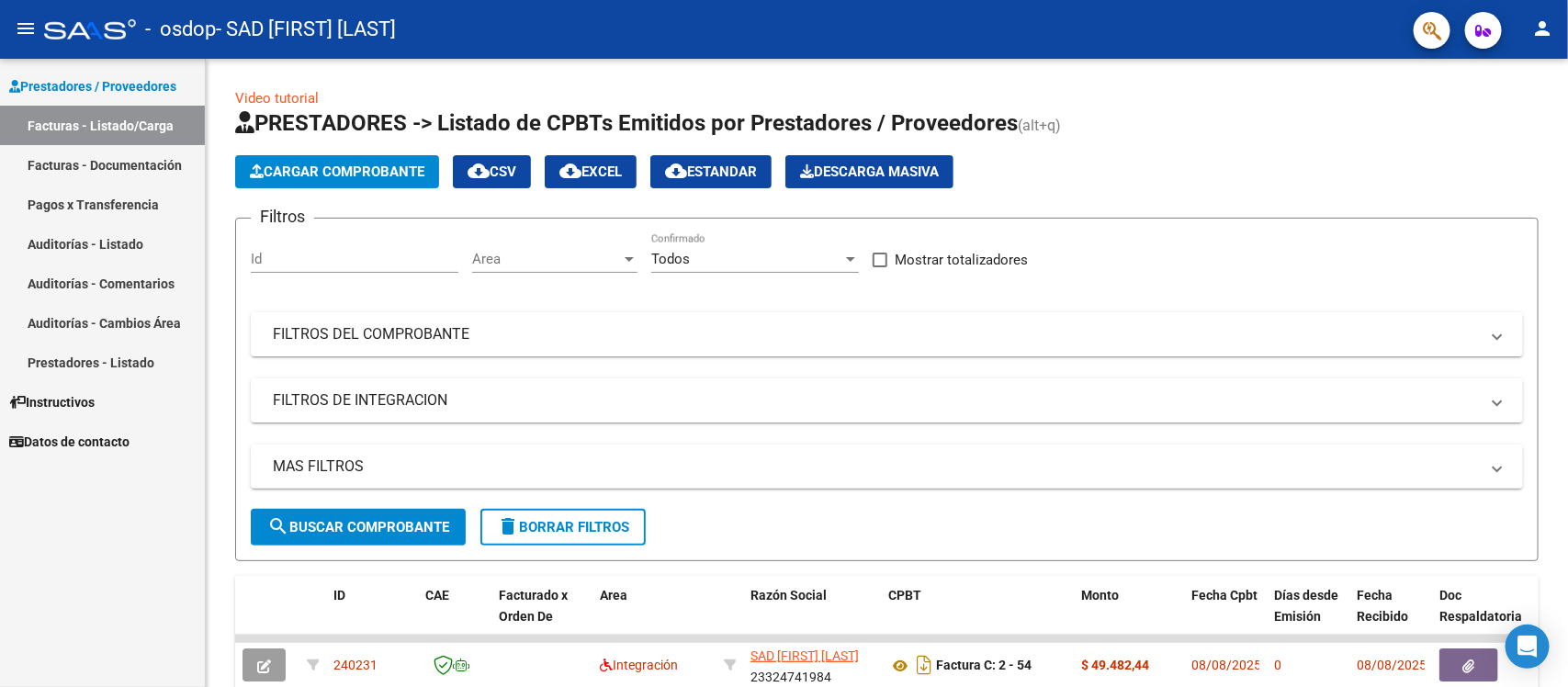 click on "Pagos x Transferencia" at bounding box center (102, 204) 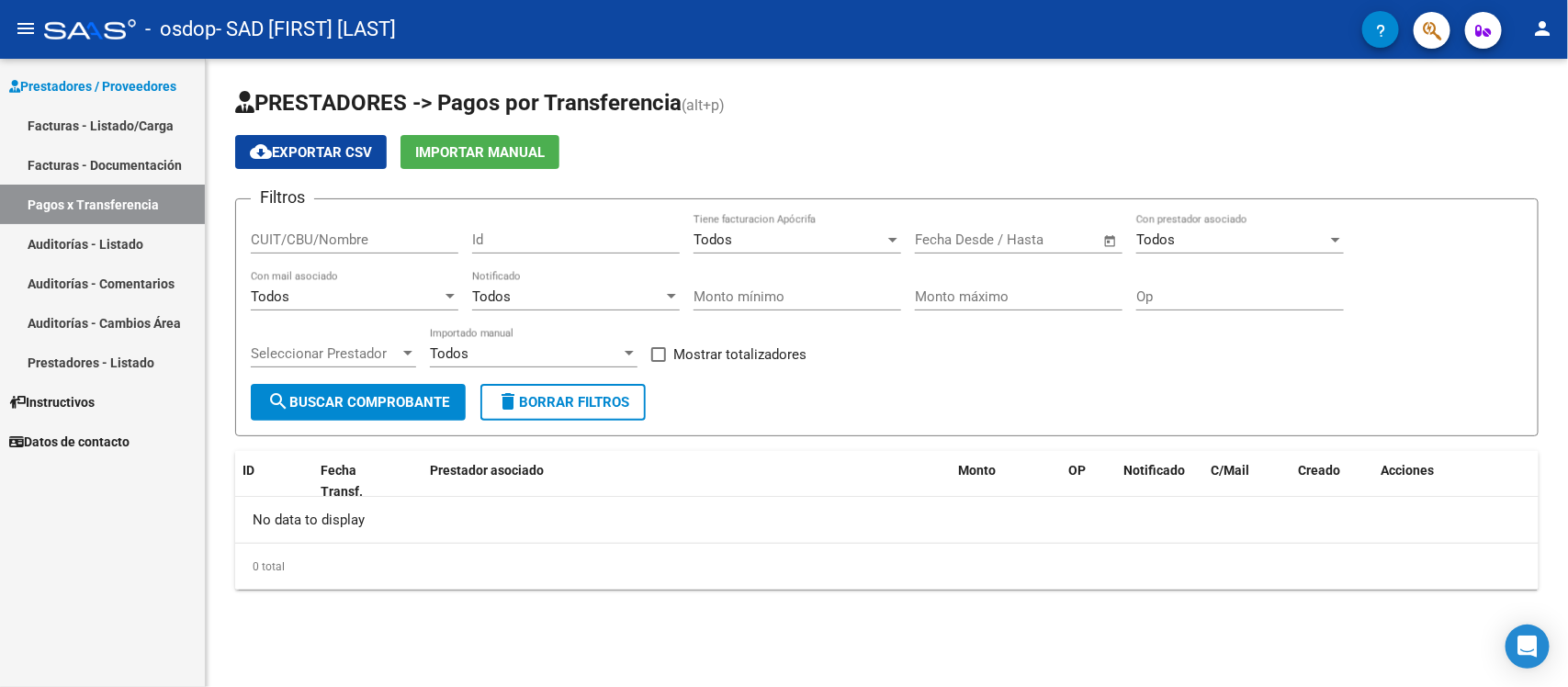 click on "Pagos x Transferencia" at bounding box center (102, 204) 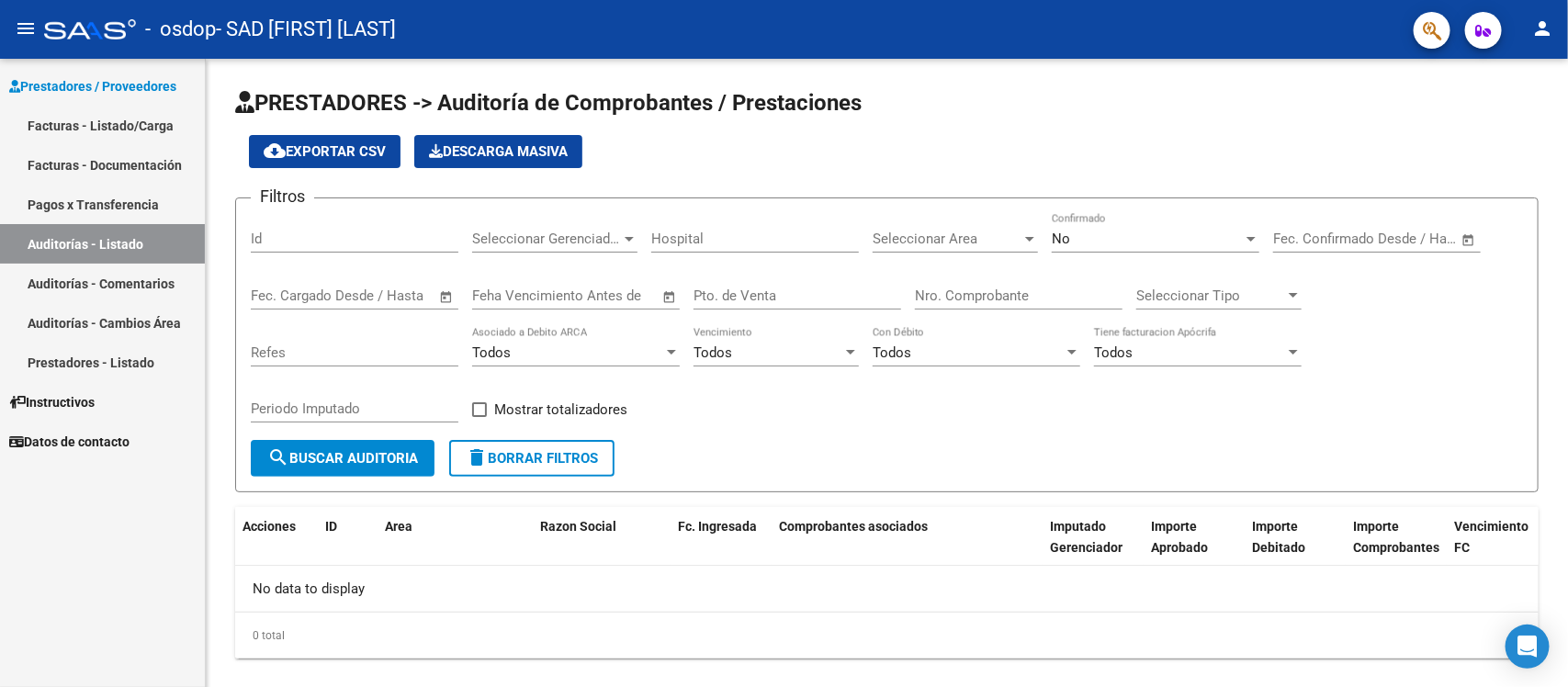 click on "Auditorías - Comentarios" at bounding box center [102, 283] 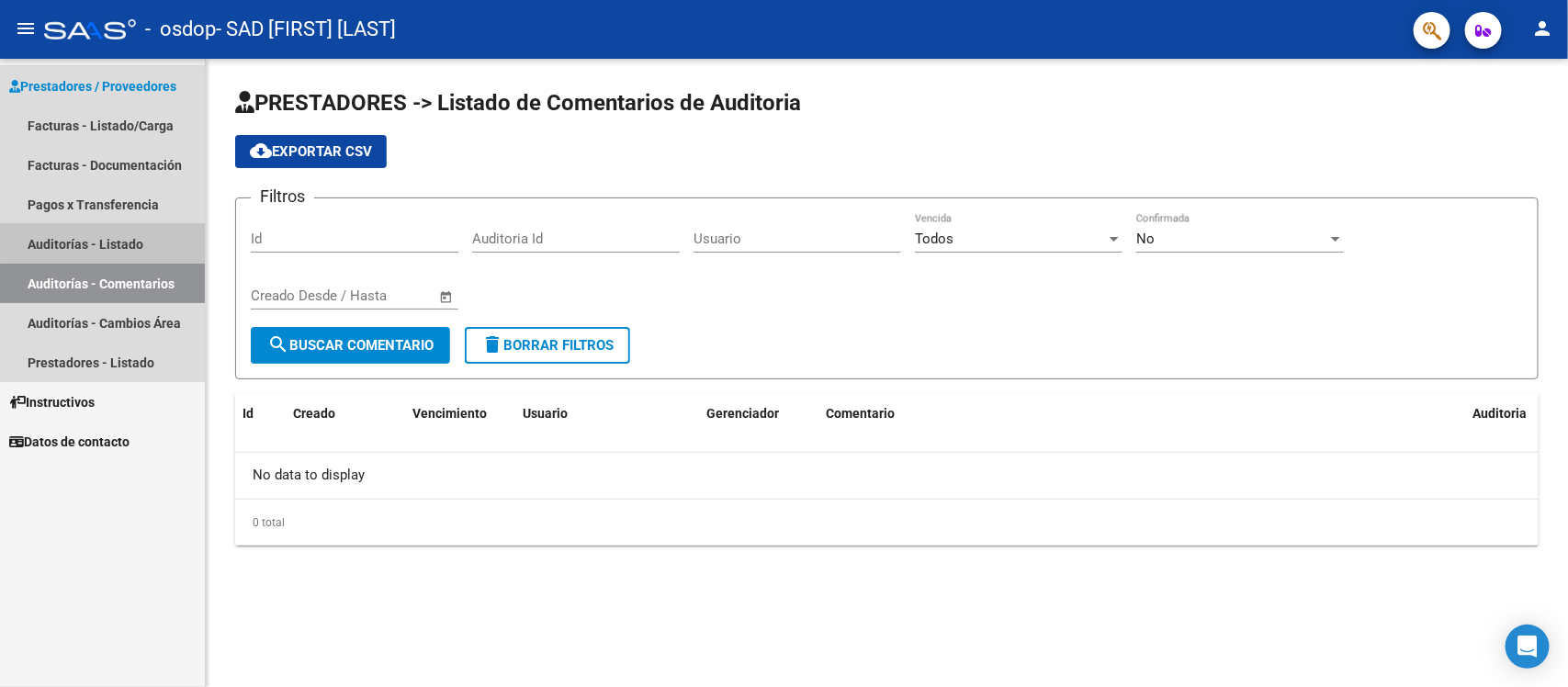 click on "Auditorías - Listado" at bounding box center [102, 243] 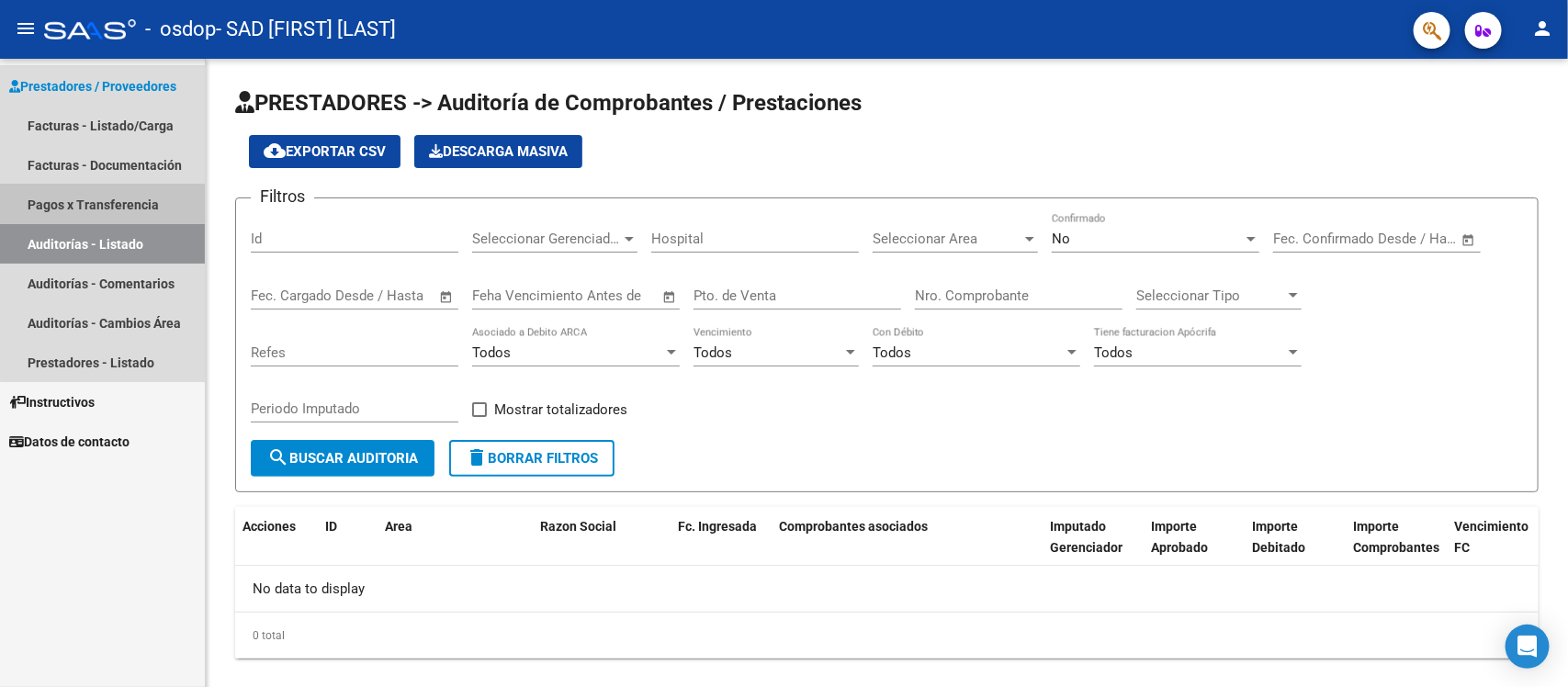 click on "Pagos x Transferencia" at bounding box center (102, 204) 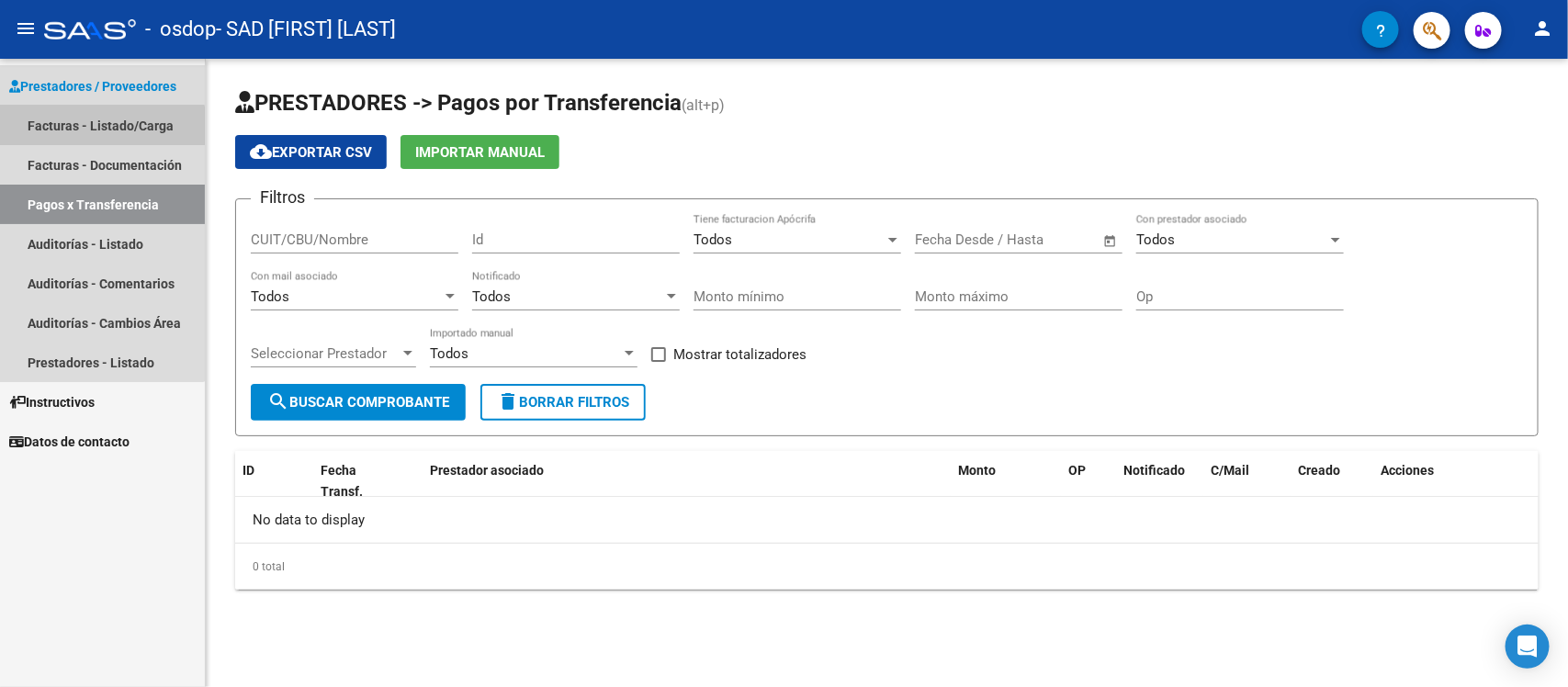 click on "Facturas - Listado/Carga" at bounding box center [102, 125] 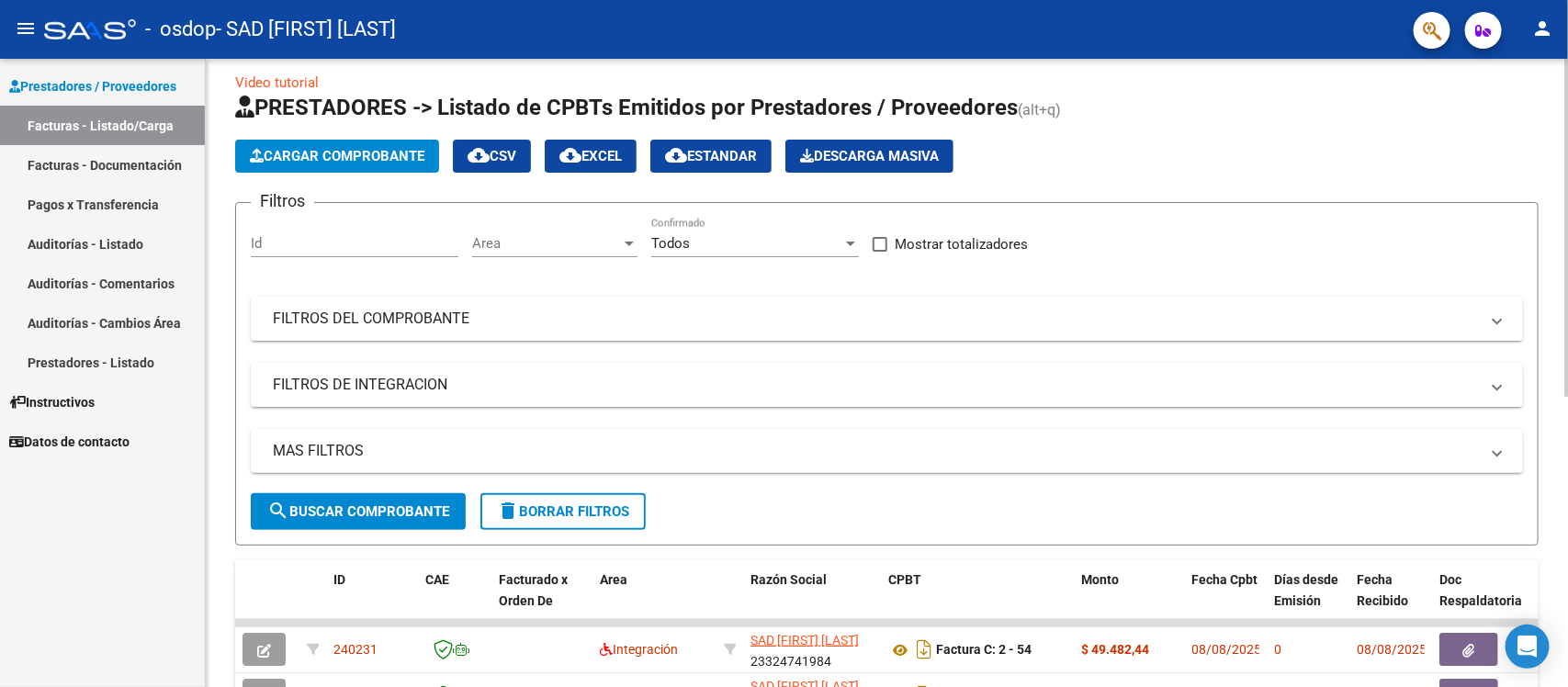 scroll, scrollTop: 0, scrollLeft: 0, axis: both 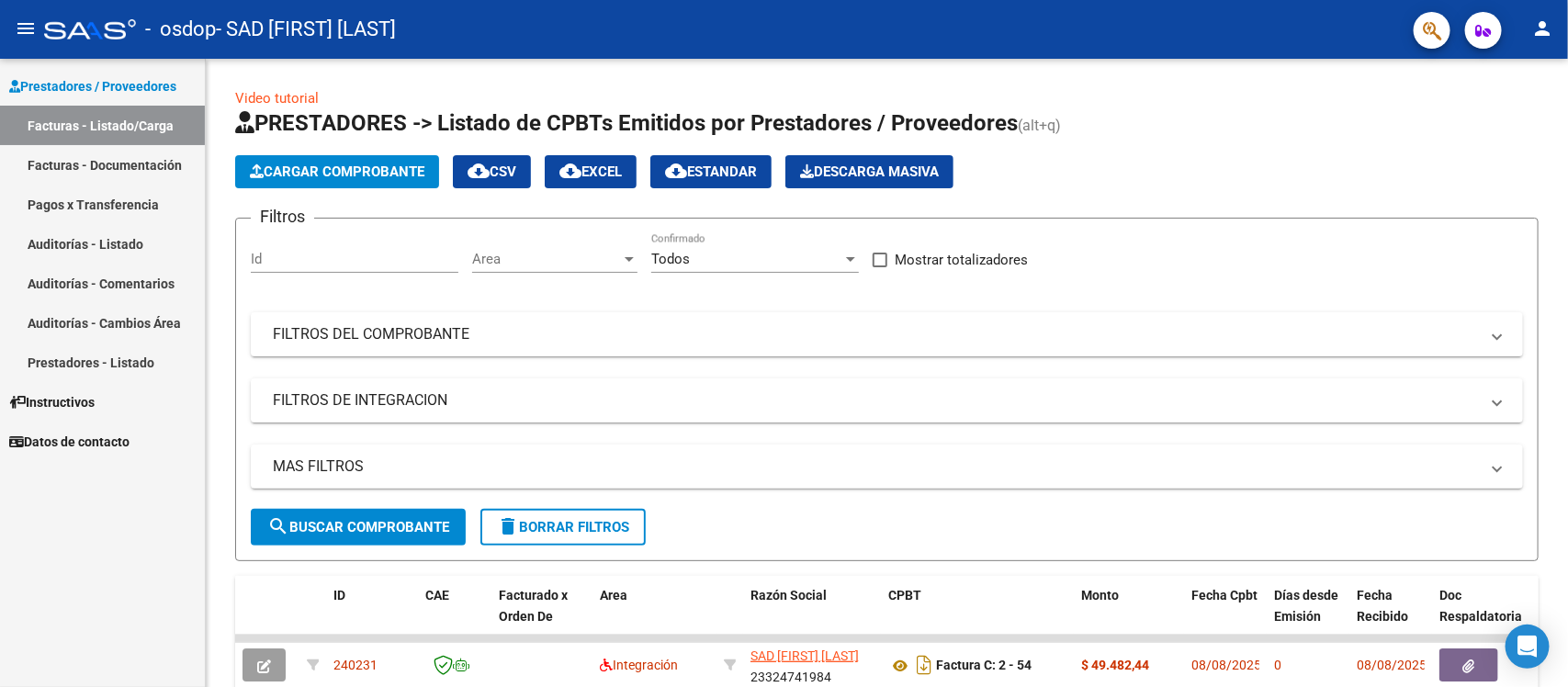 click 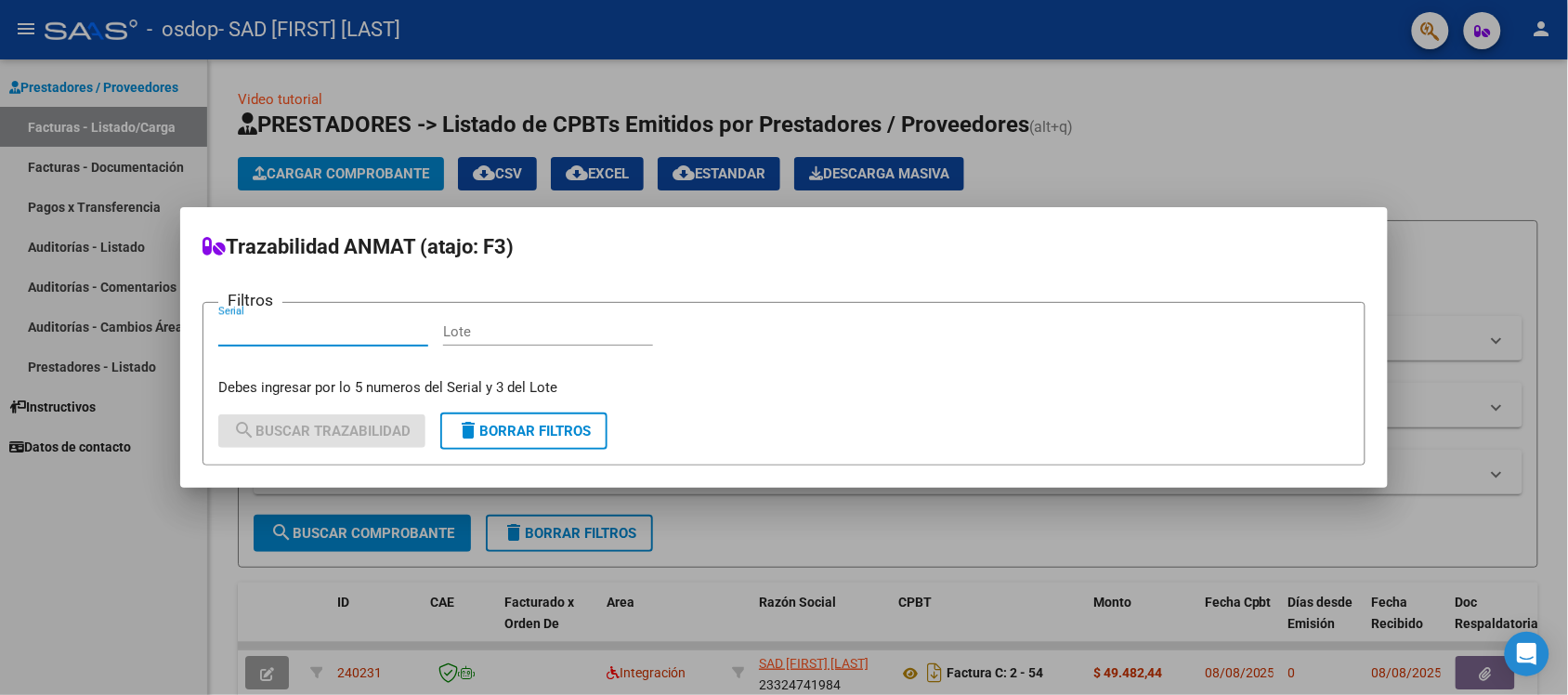 click at bounding box center (784, 348) 